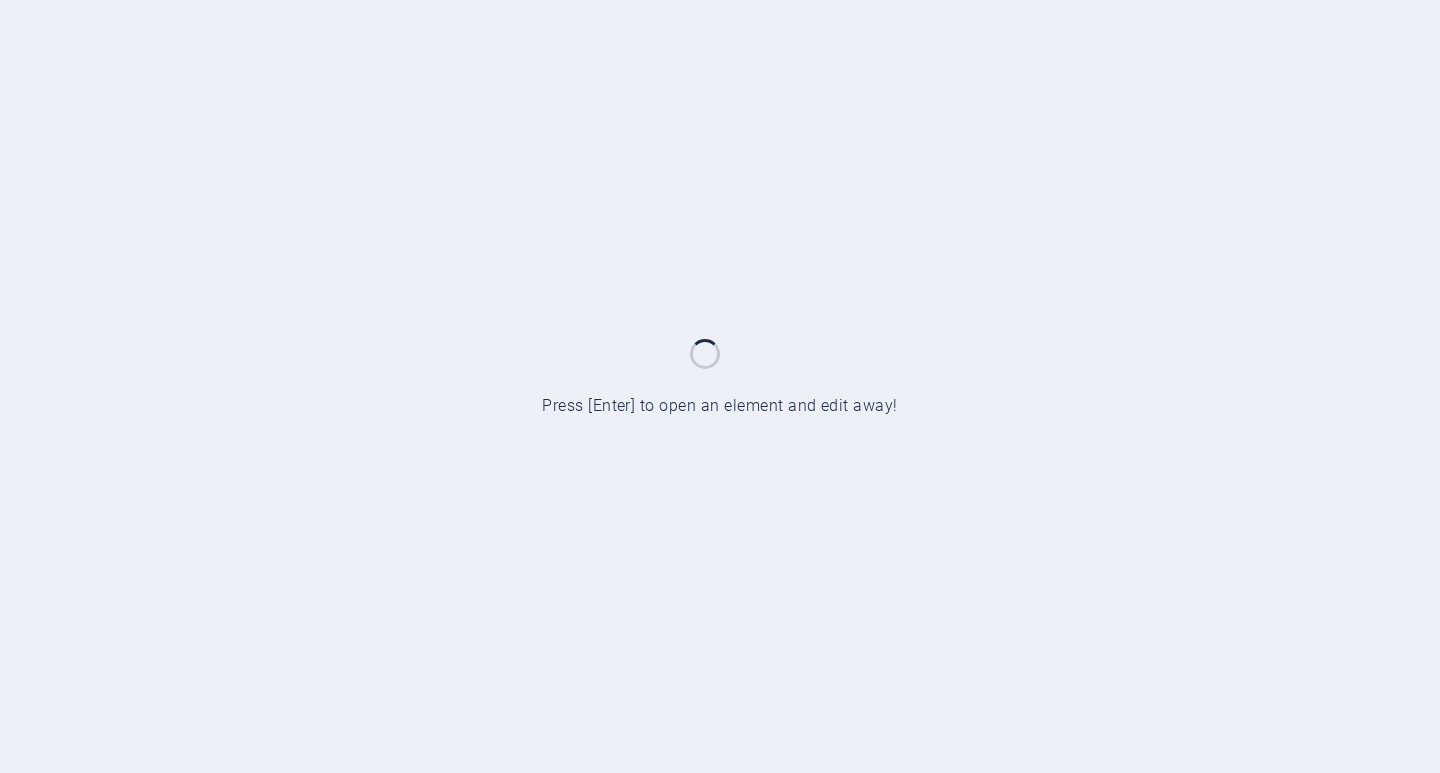scroll, scrollTop: 0, scrollLeft: 0, axis: both 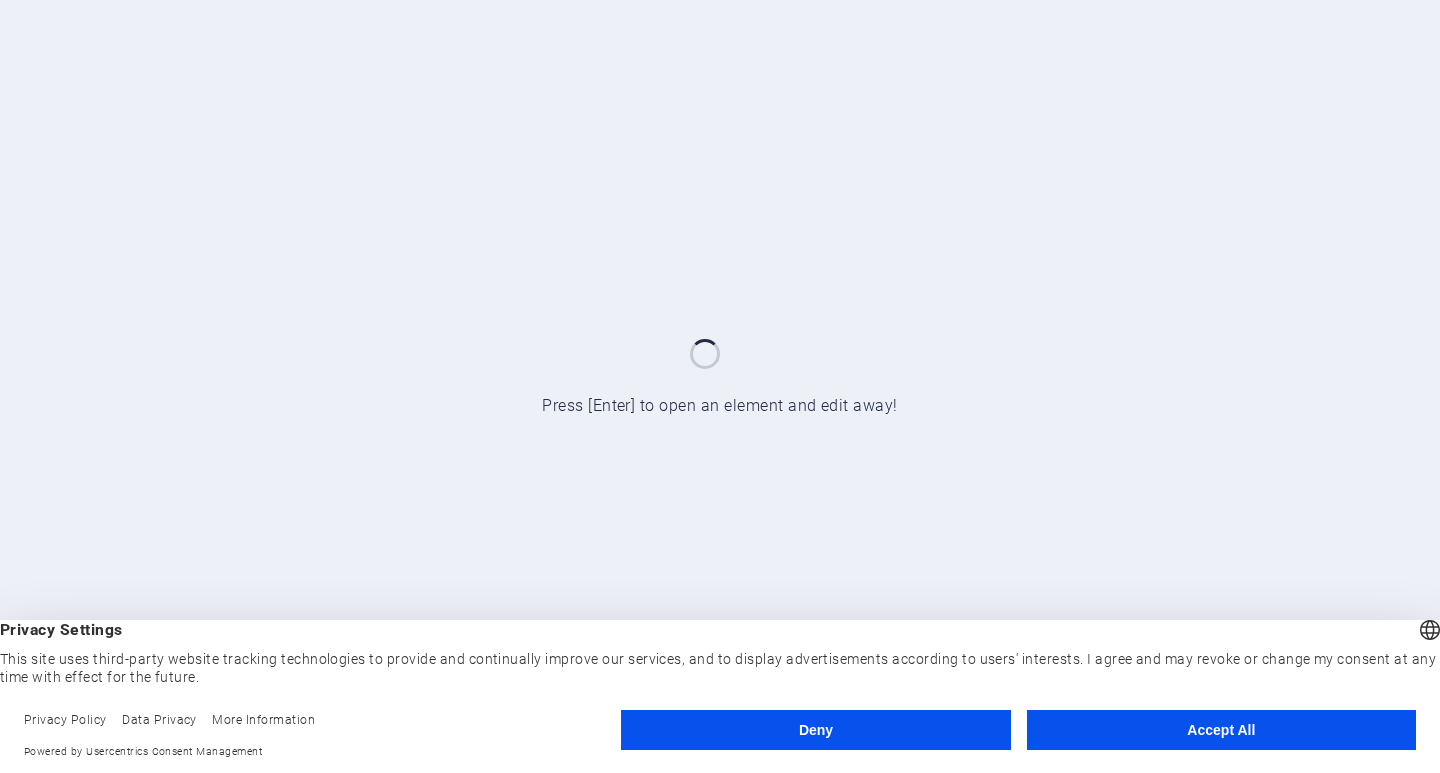 click on "Accept All" at bounding box center (1221, 730) 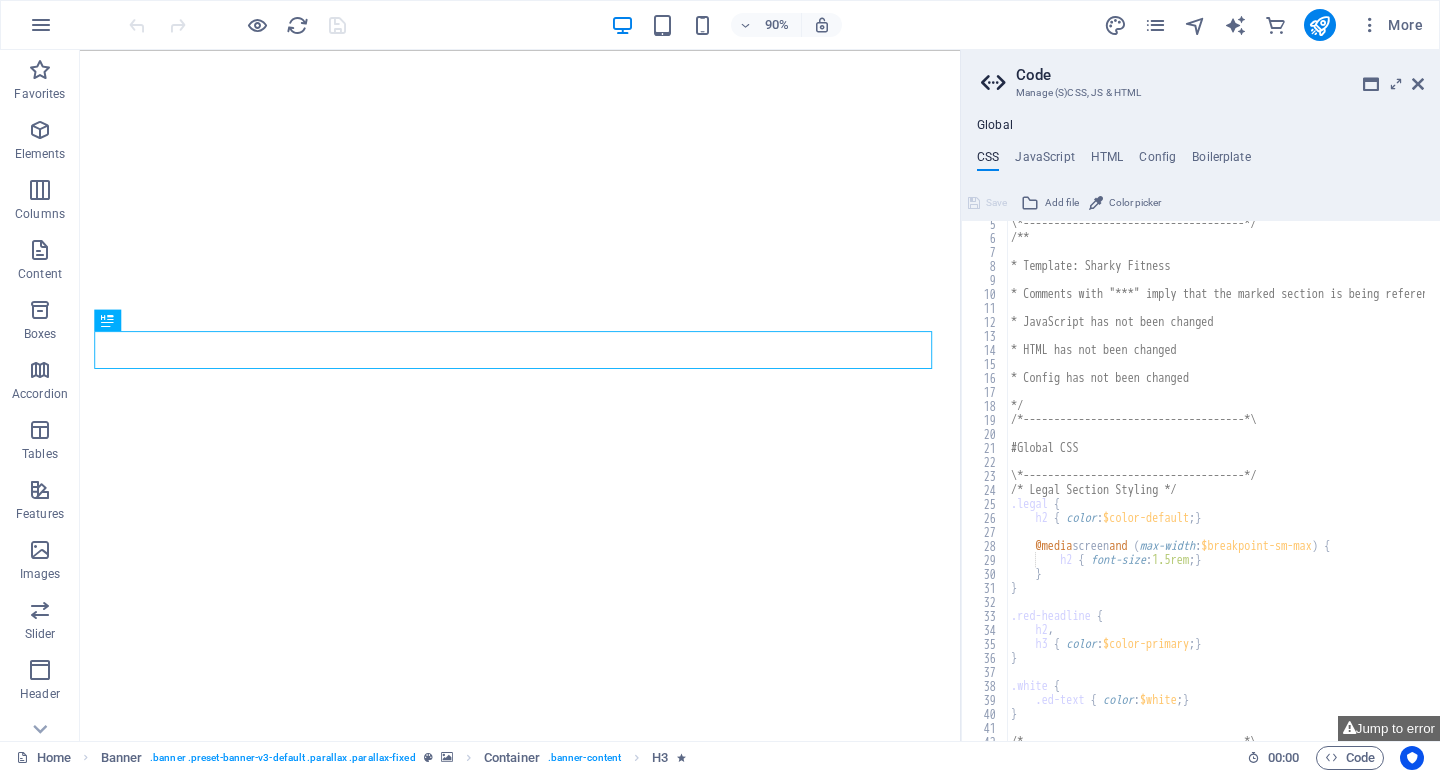 scroll, scrollTop: 0, scrollLeft: 0, axis: both 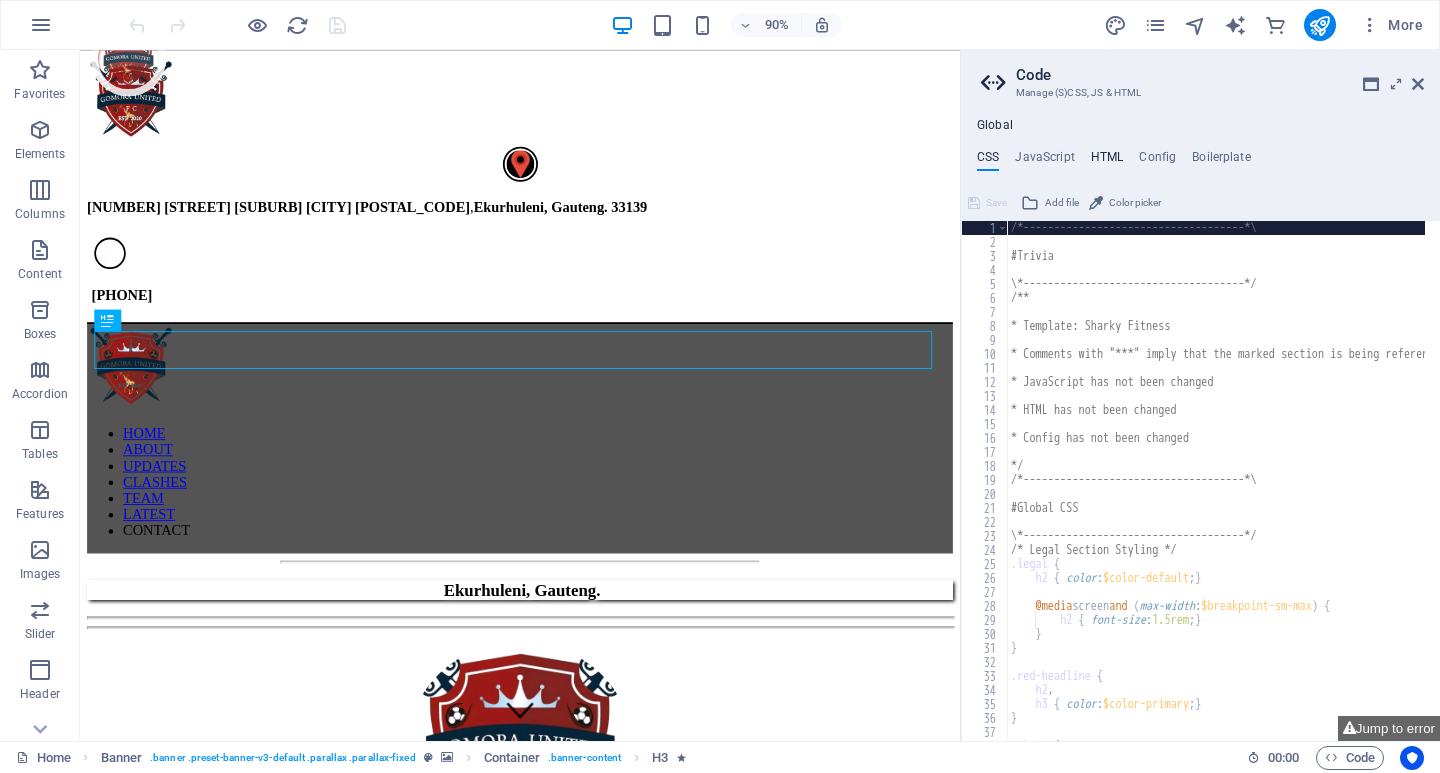 click on "HTML" at bounding box center (1107, 161) 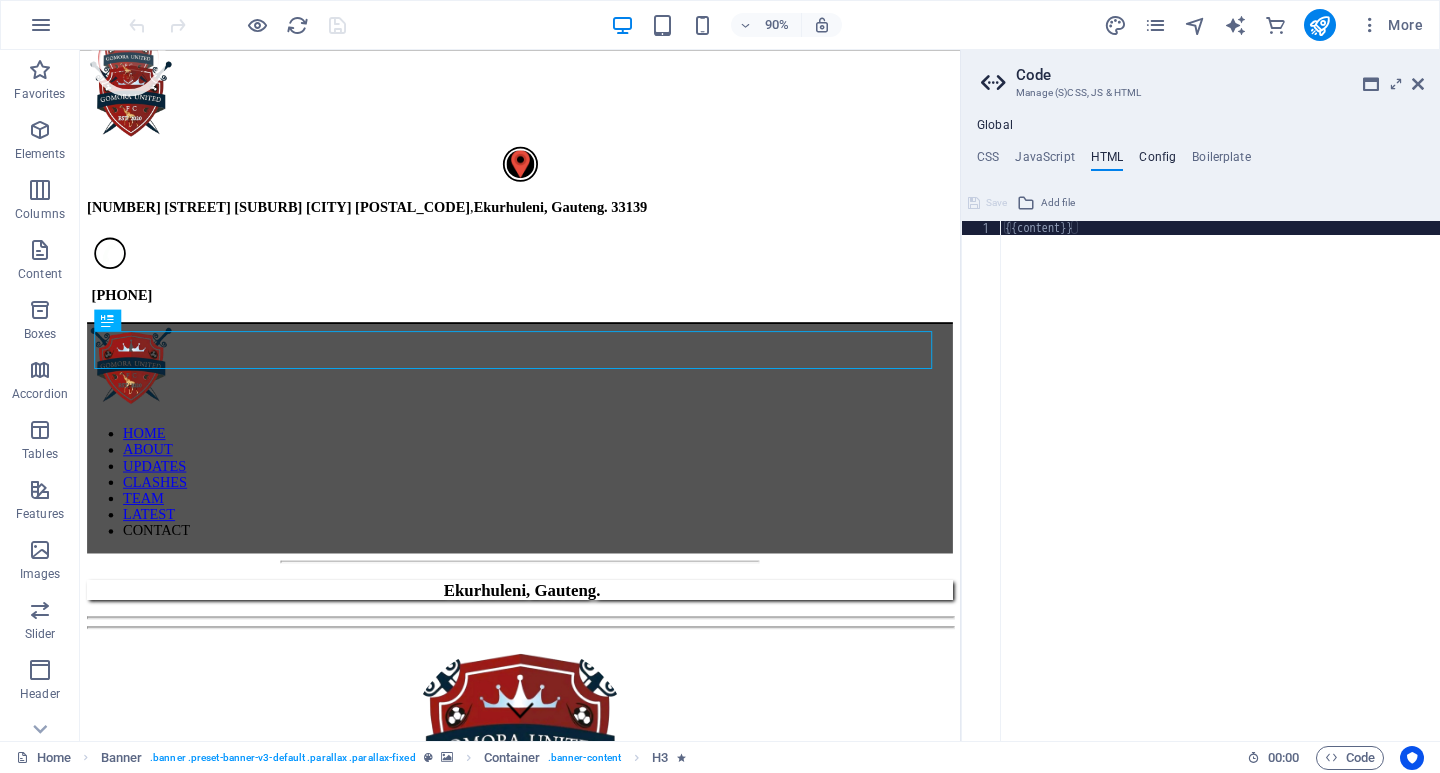 click on "Config" at bounding box center [1157, 161] 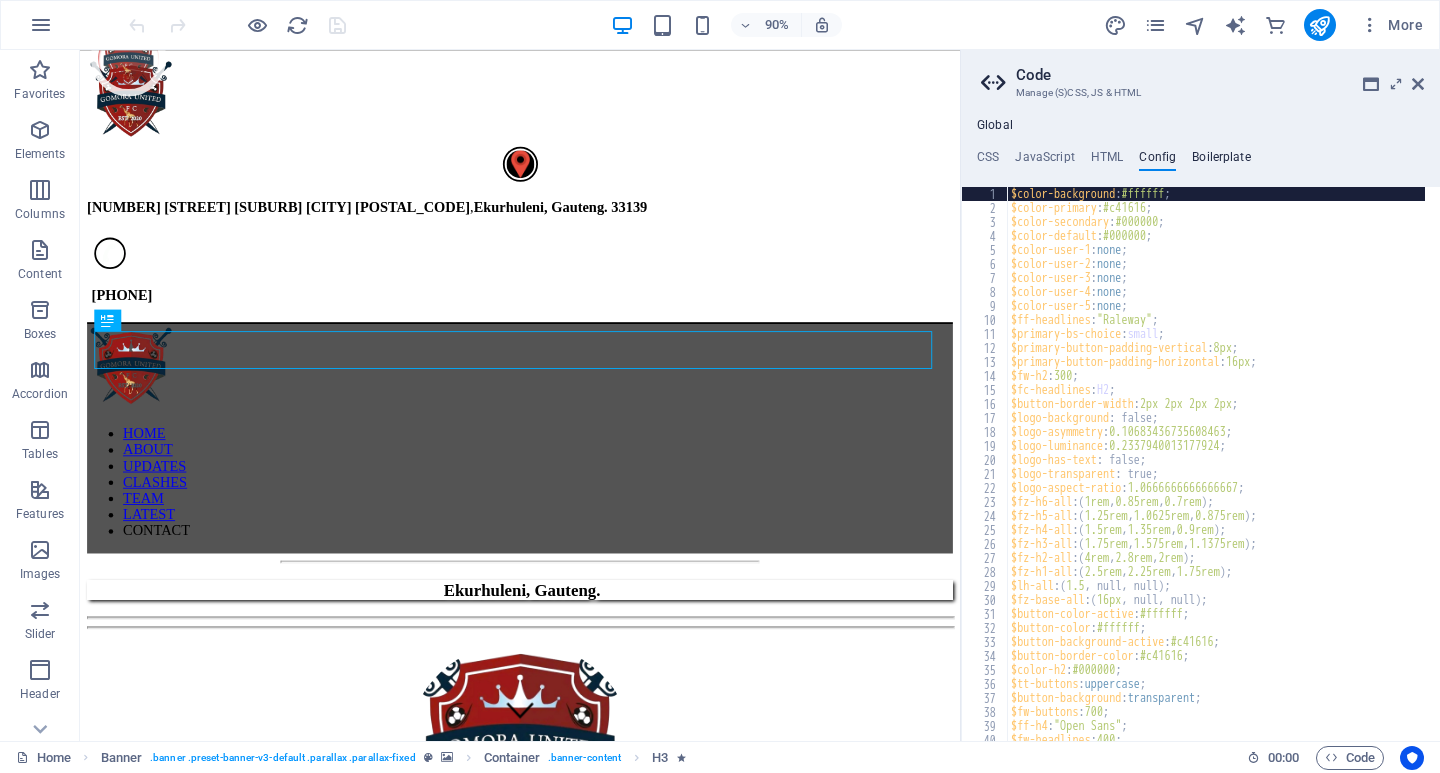 click on "Boilerplate" at bounding box center [1221, 161] 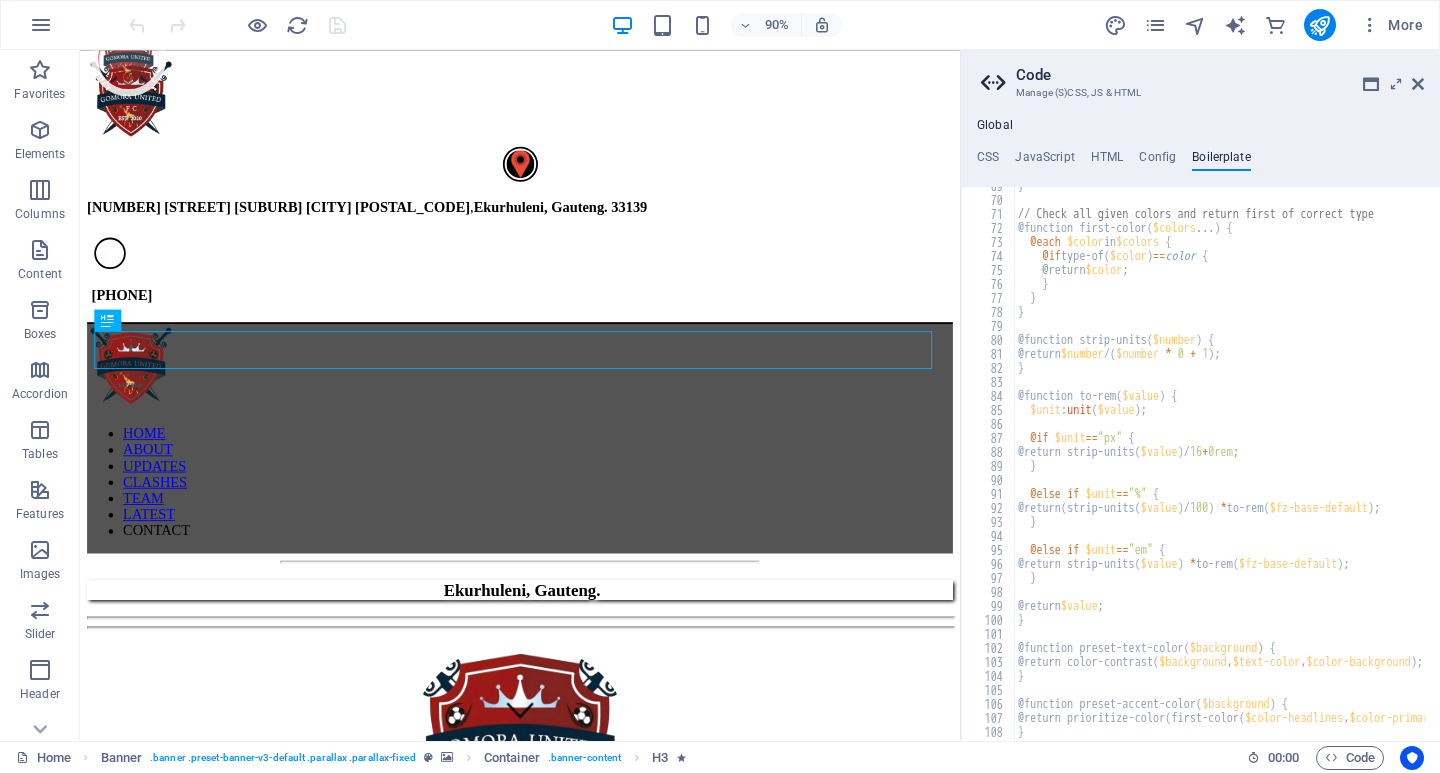 scroll, scrollTop: 647, scrollLeft: 0, axis: vertical 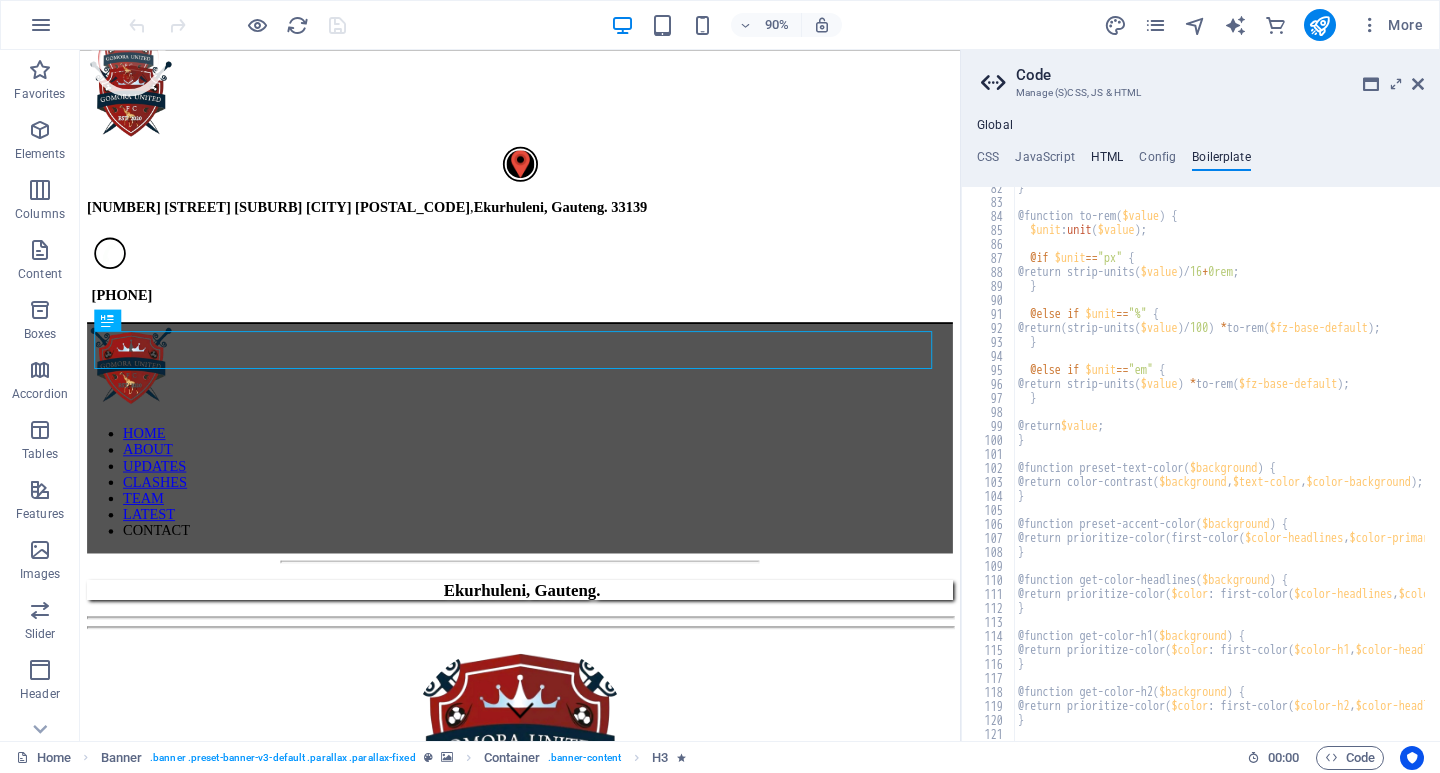 click on "HTML" at bounding box center (1107, 161) 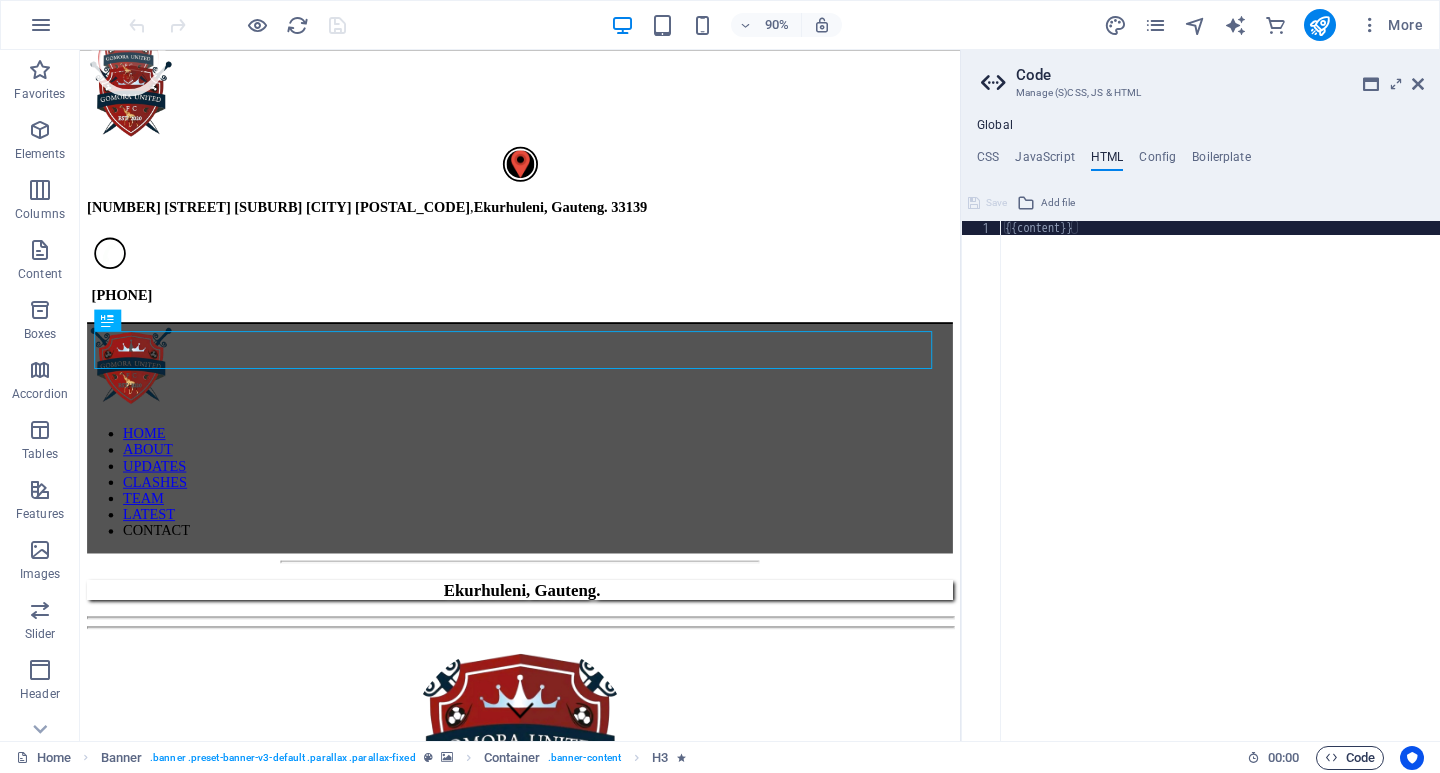 click at bounding box center [1331, 757] 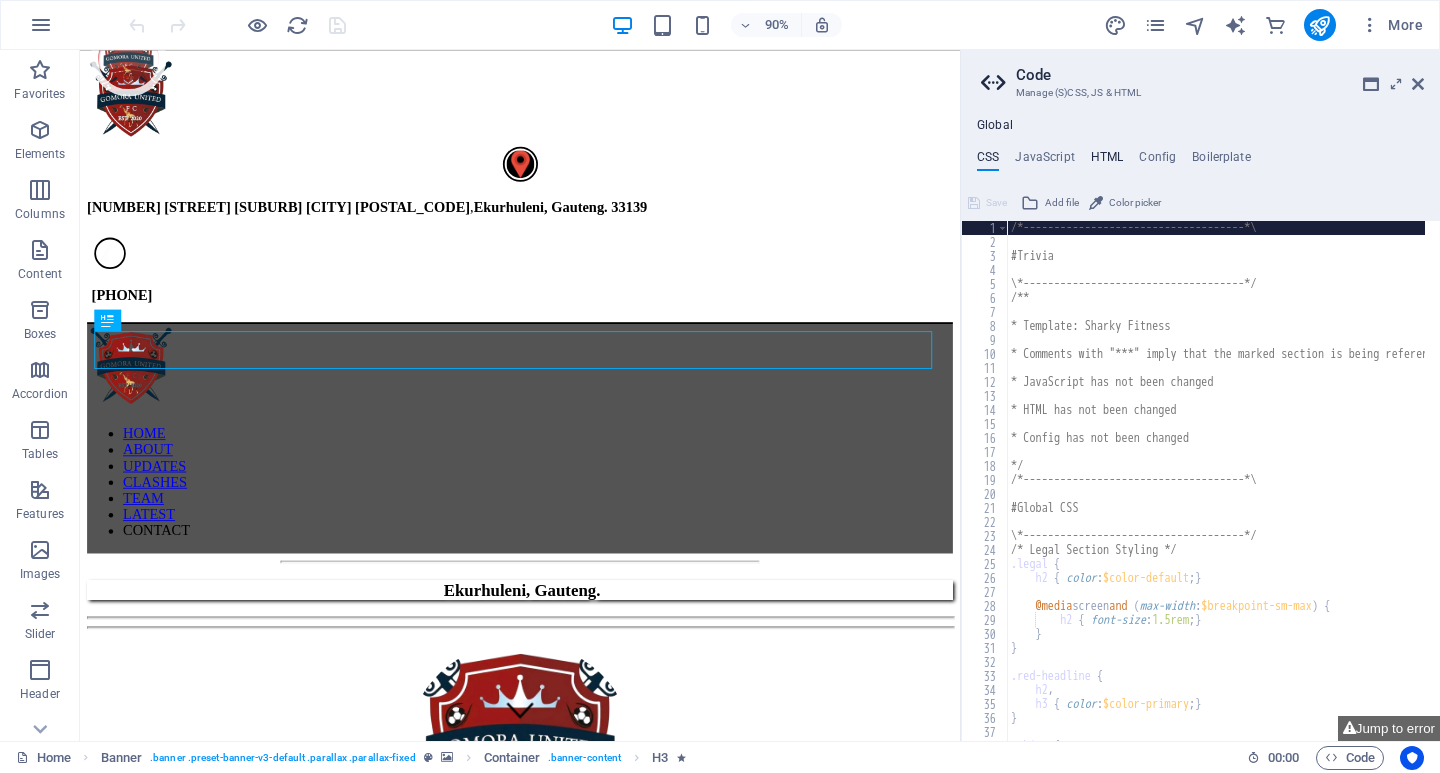click on "HTML" at bounding box center (1107, 161) 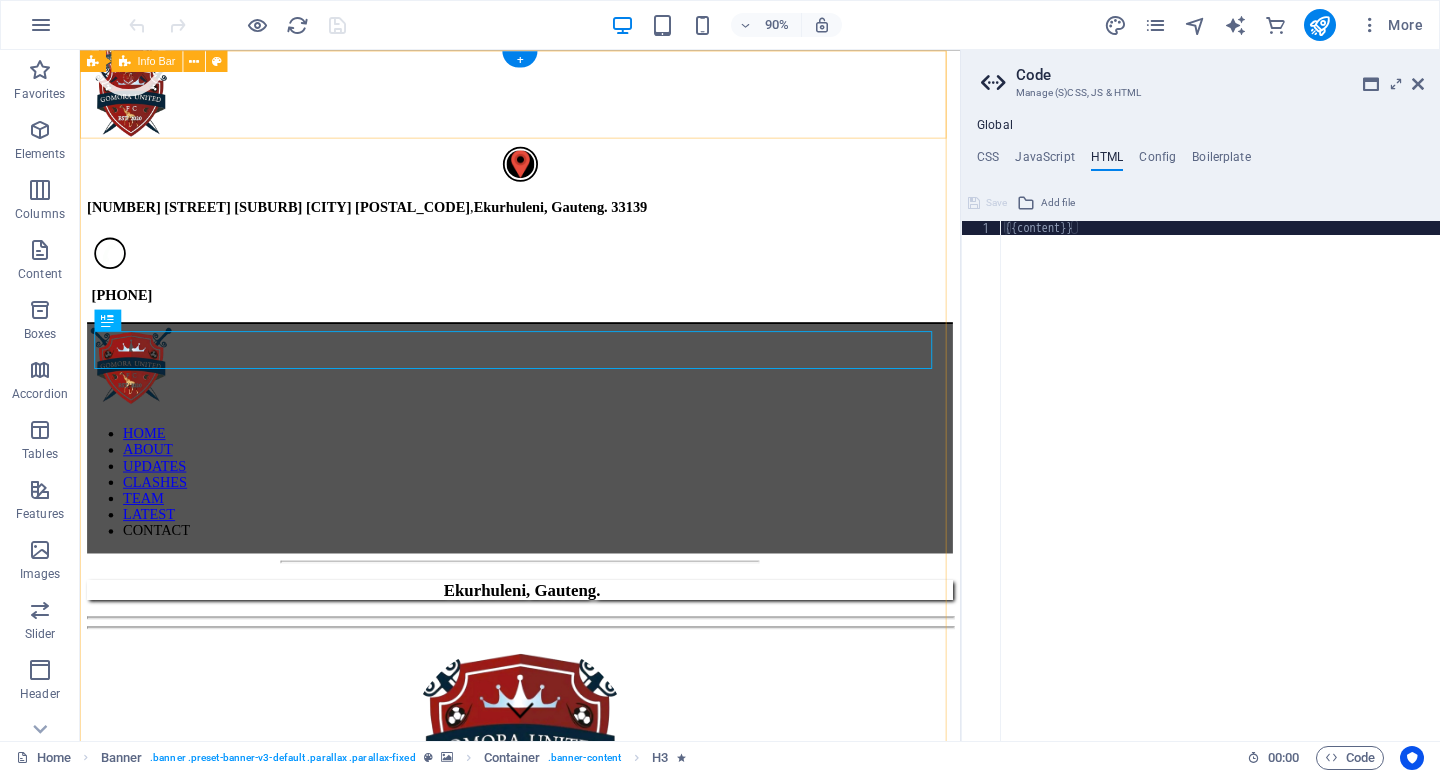 click on "[NUMBER] [STREET] [SUBURB] [CITY] [POSTAL_CODE], [PROVINCE], [PROVINCE]. [NUMBER] [PHONE]" at bounding box center [569, 206] 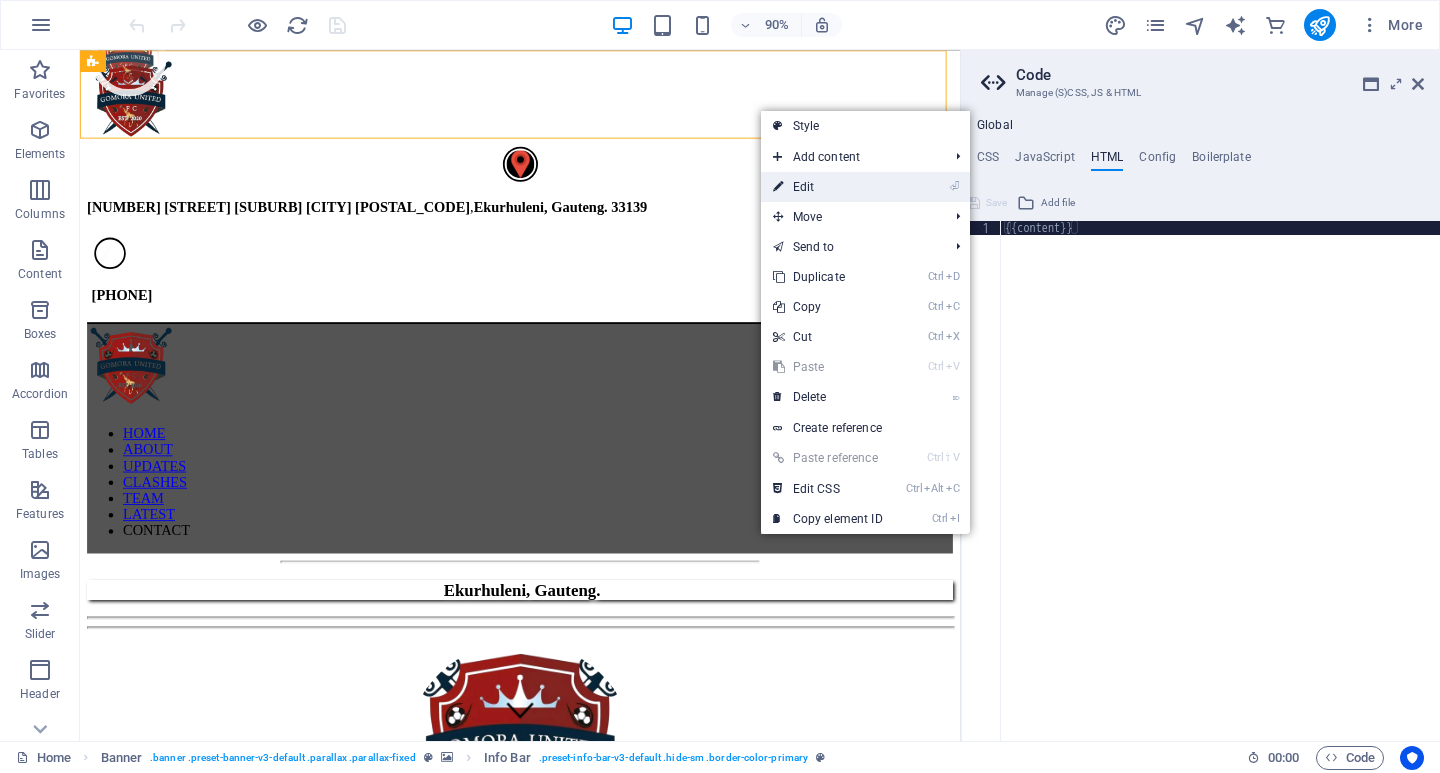 click on "⏎  Edit" at bounding box center (828, 187) 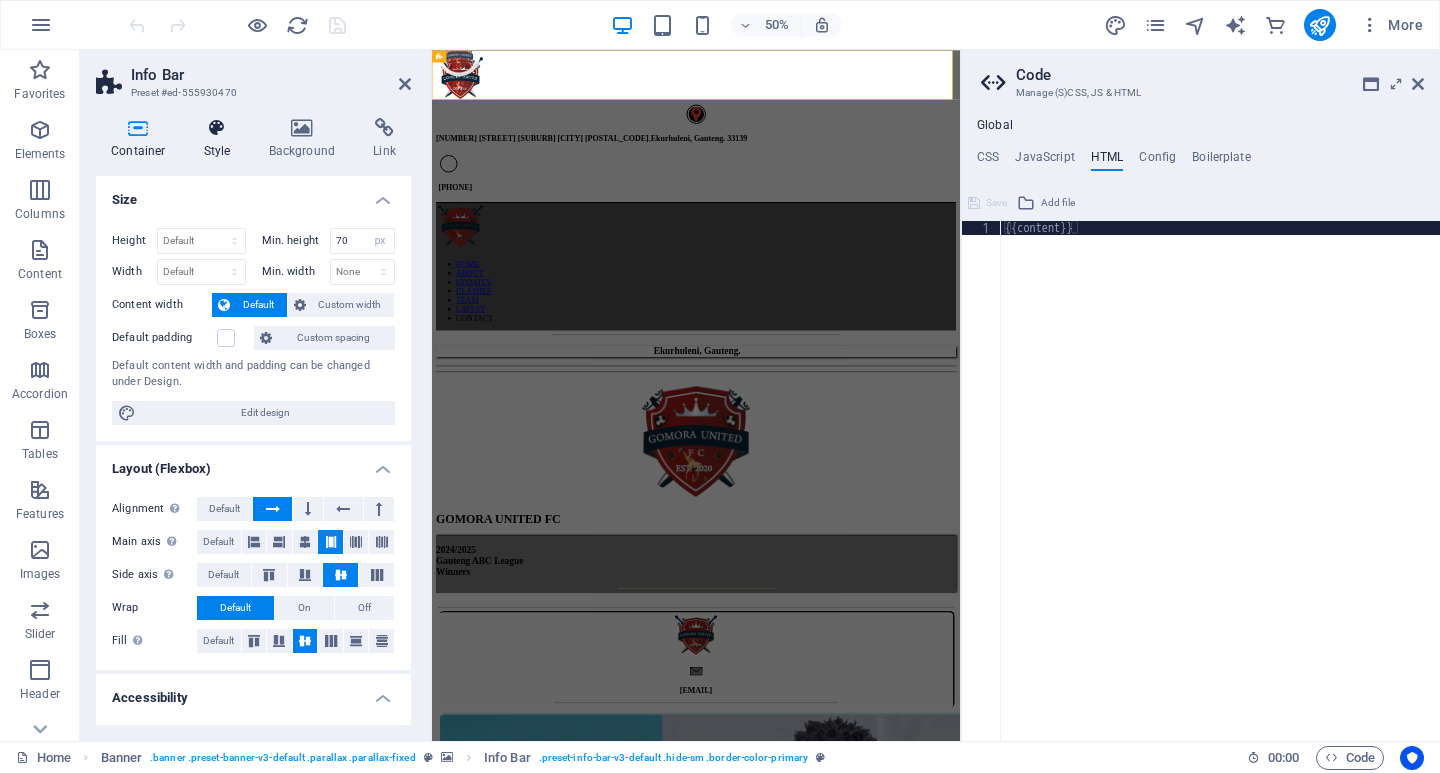 click on "Style" at bounding box center [221, 139] 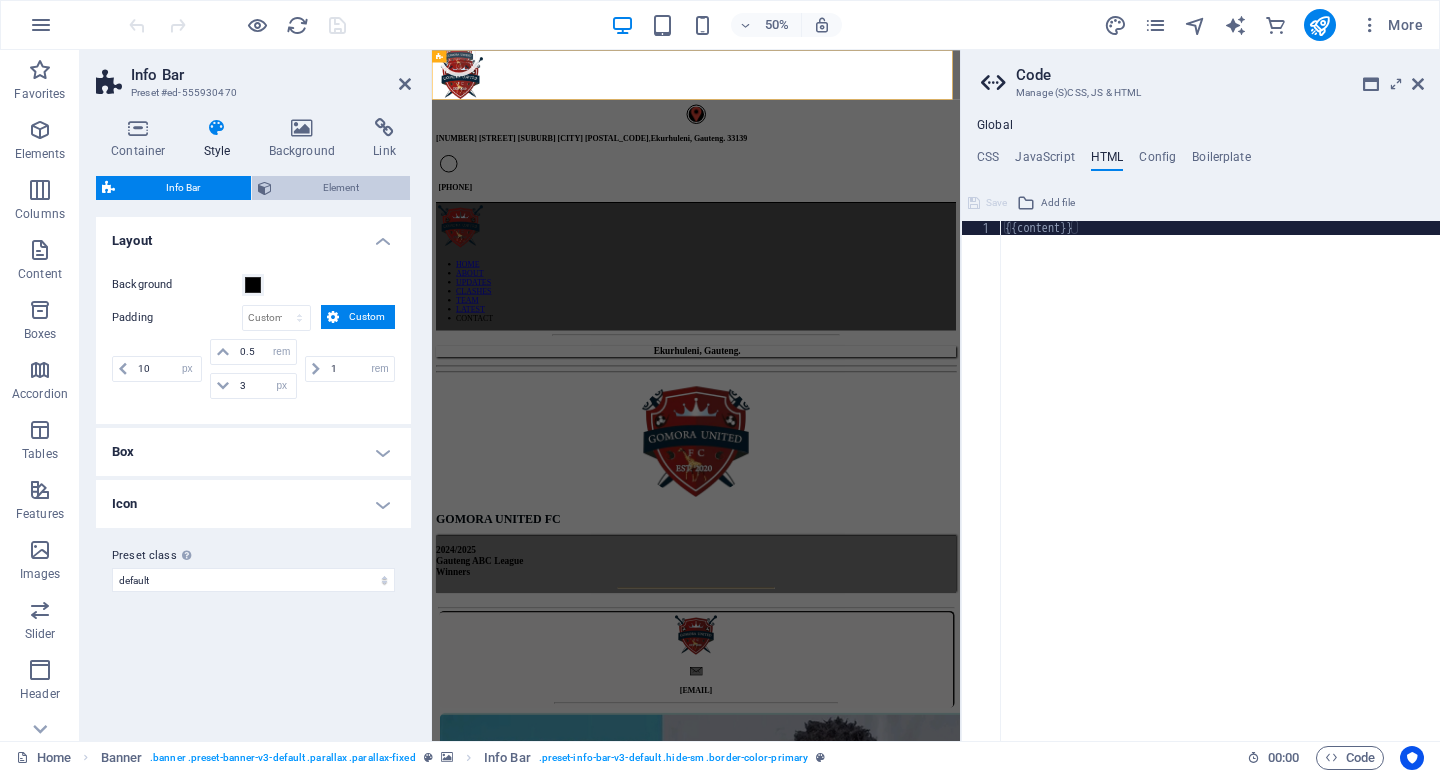 click on "Element" at bounding box center [331, 188] 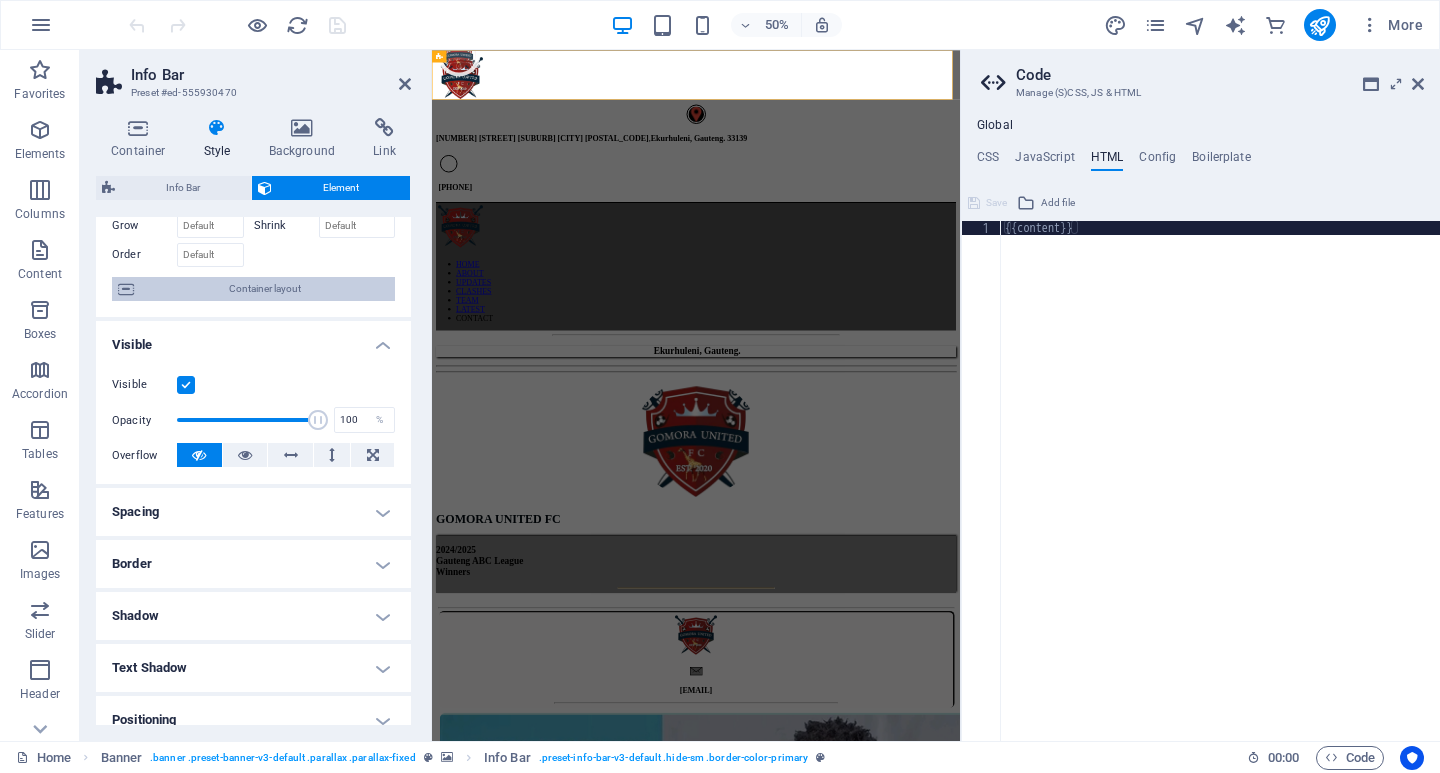 scroll, scrollTop: 337, scrollLeft: 0, axis: vertical 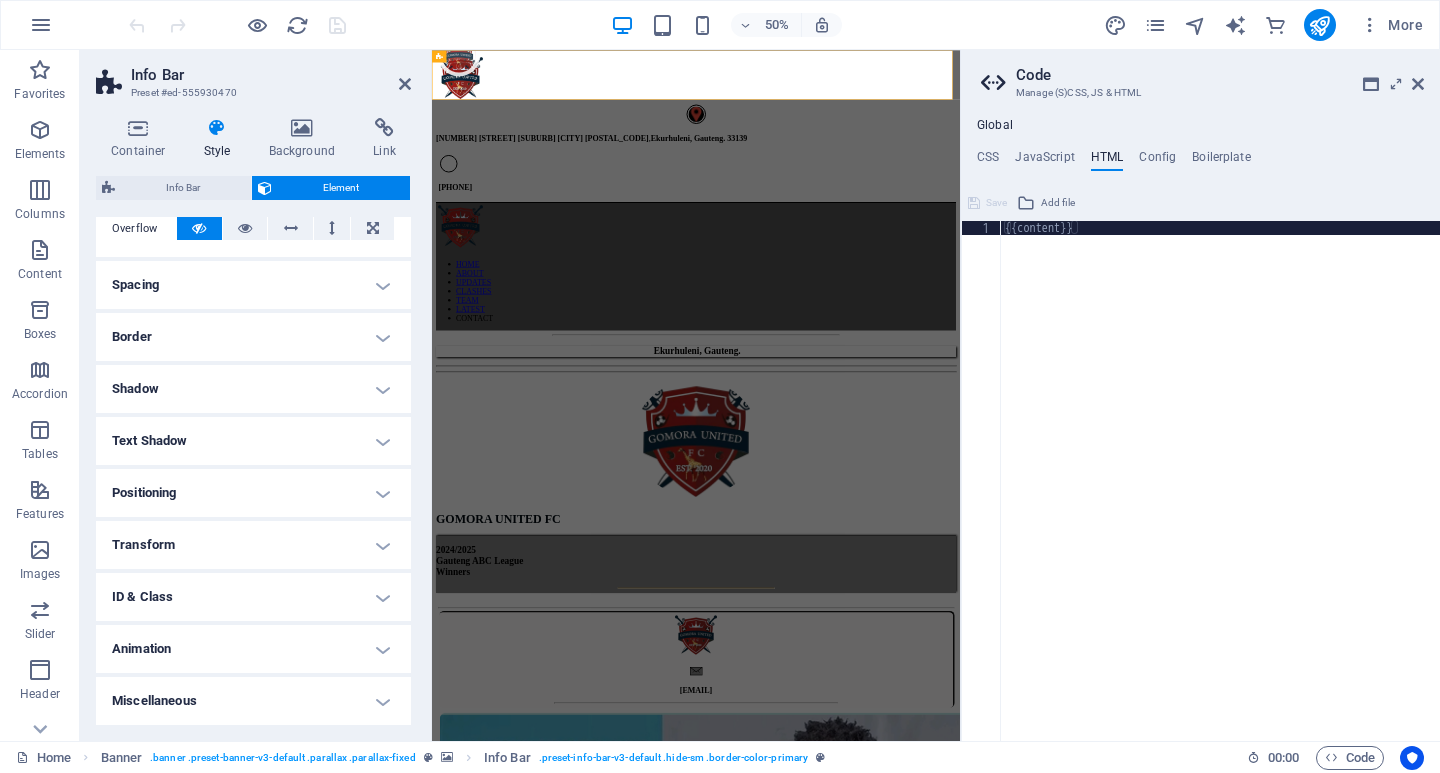 click on "ID & Class" at bounding box center (253, 597) 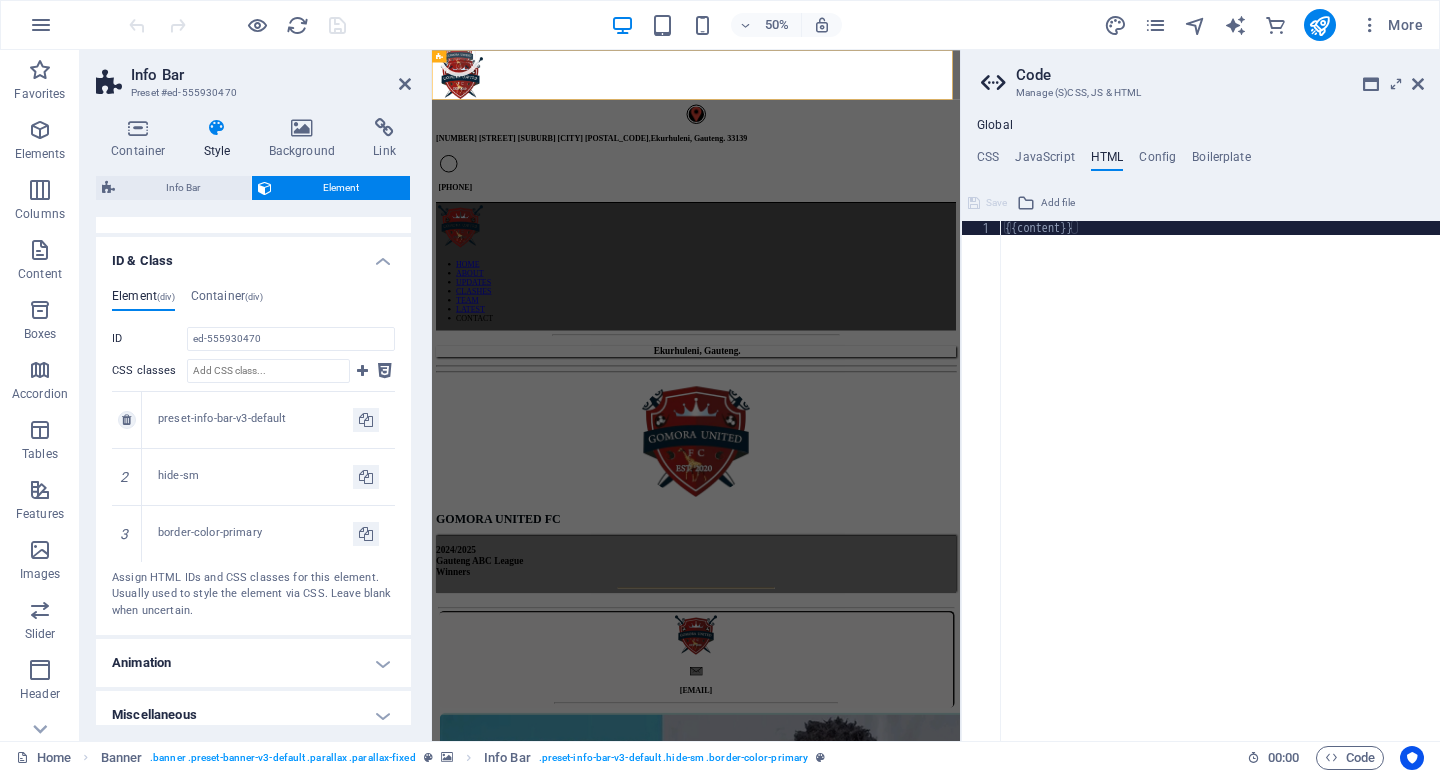 scroll, scrollTop: 687, scrollLeft: 0, axis: vertical 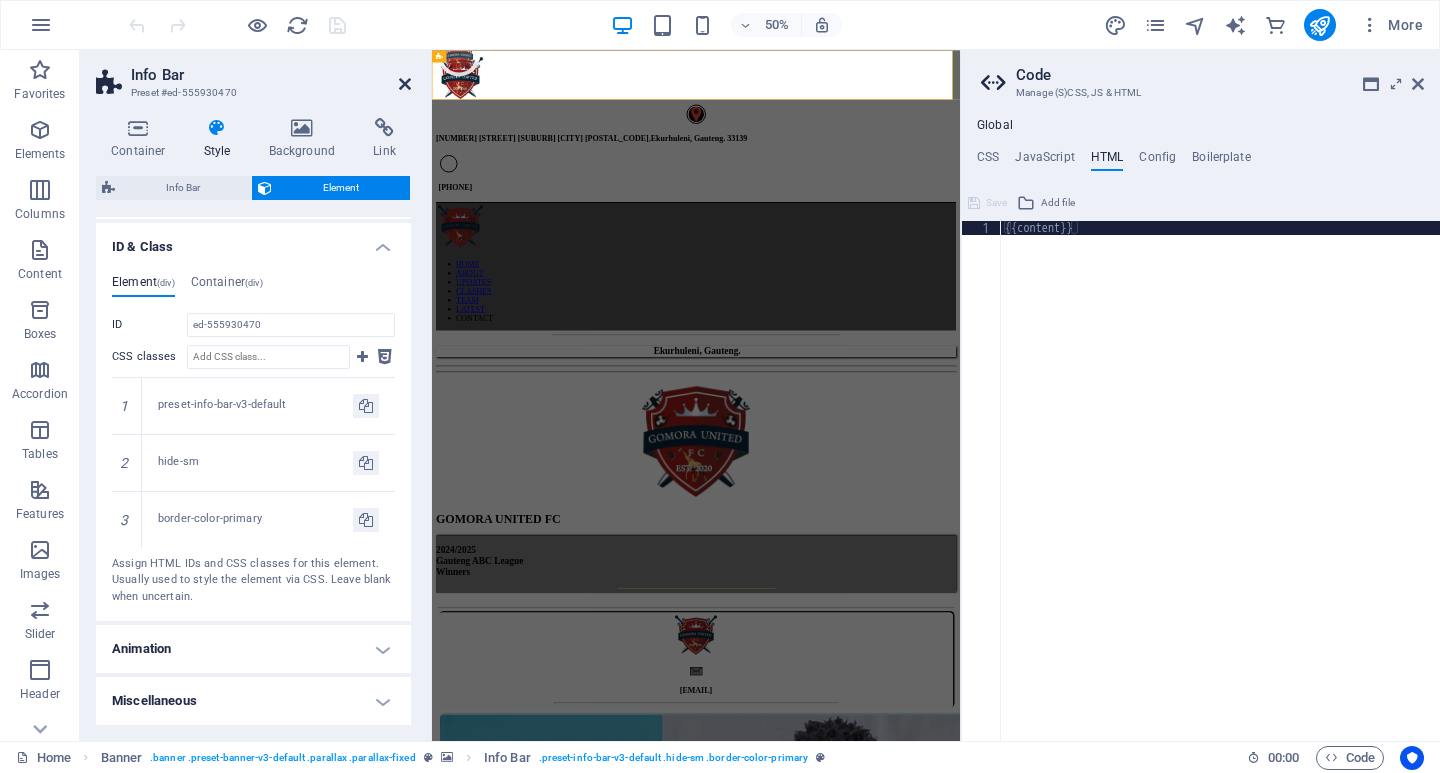 click at bounding box center (405, 84) 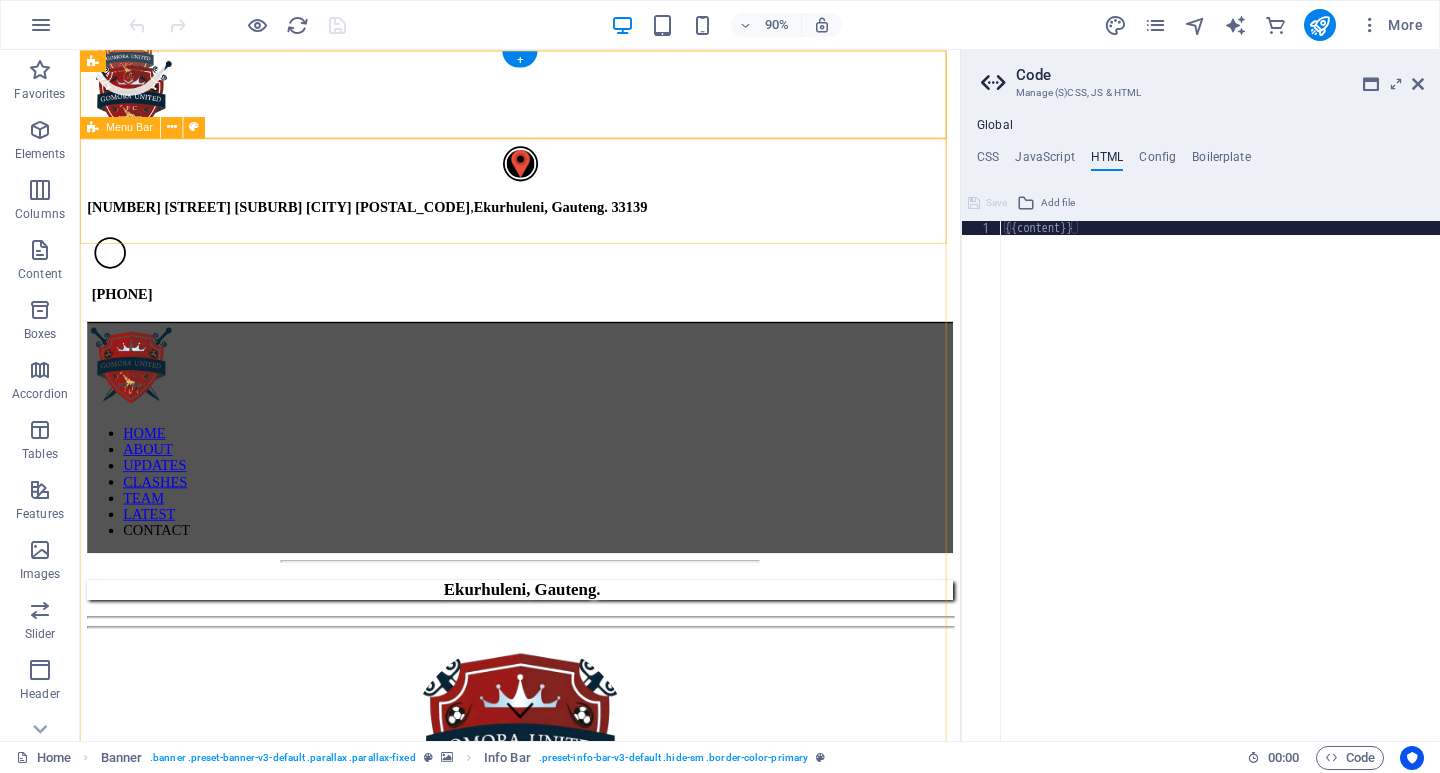click on "HOME ABOUT UPDATES CLASHES TEAM LATEST CONTACT" at bounding box center (569, 481) 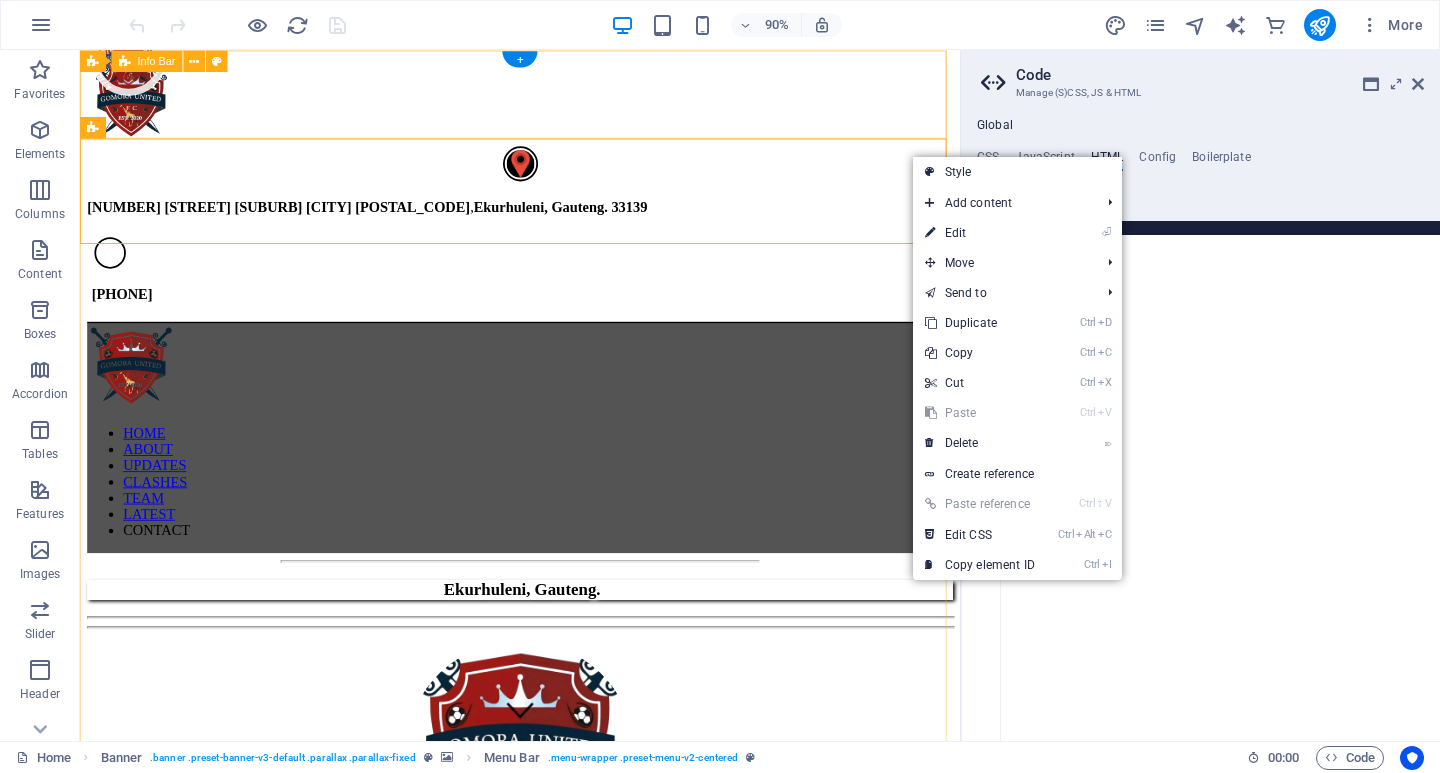 click on "[NUMBER] [STREET] [SUBURB] [CITY] [POSTAL_CODE], [PROVINCE], [PROVINCE]. [NUMBER] [PHONE]" at bounding box center [569, 206] 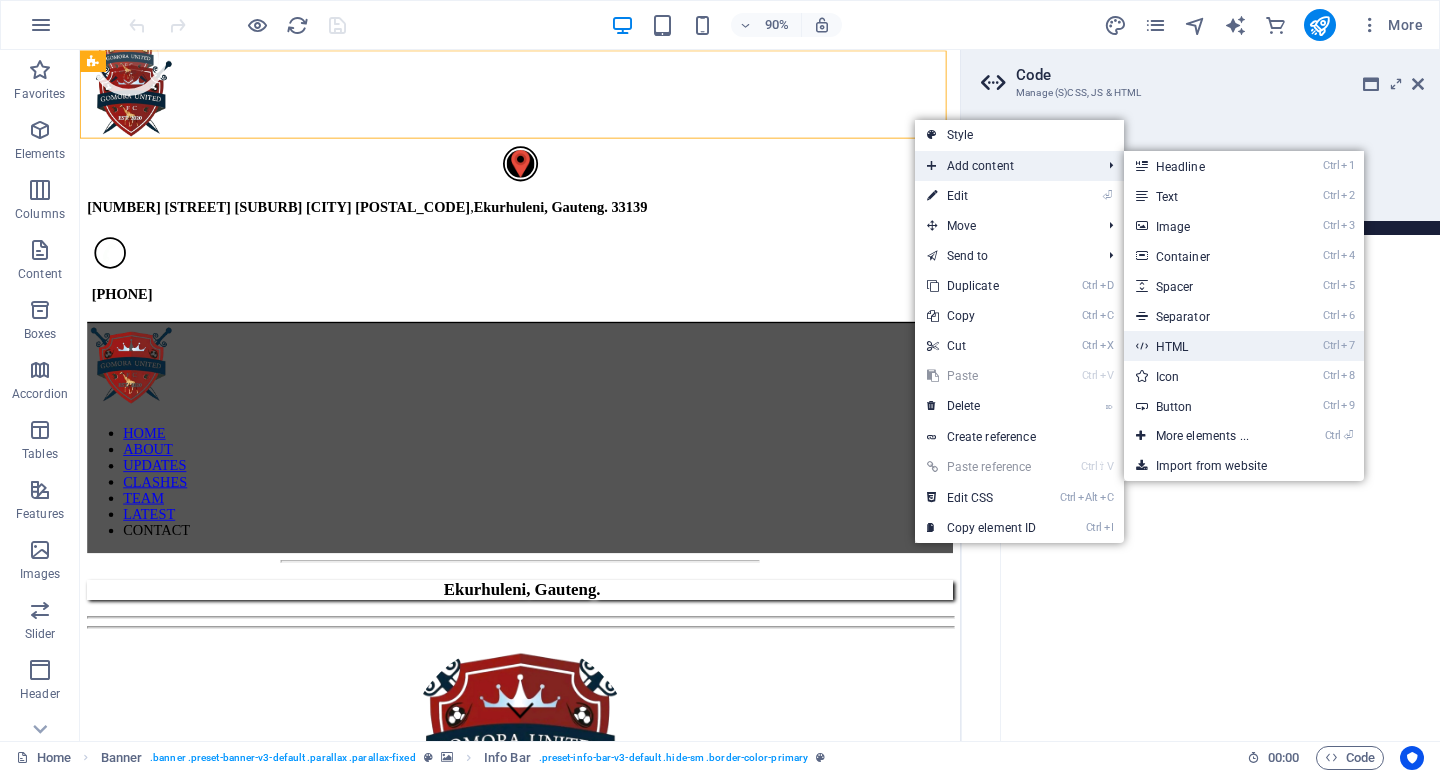 click on "Ctrl 7  HTML" at bounding box center [1206, 346] 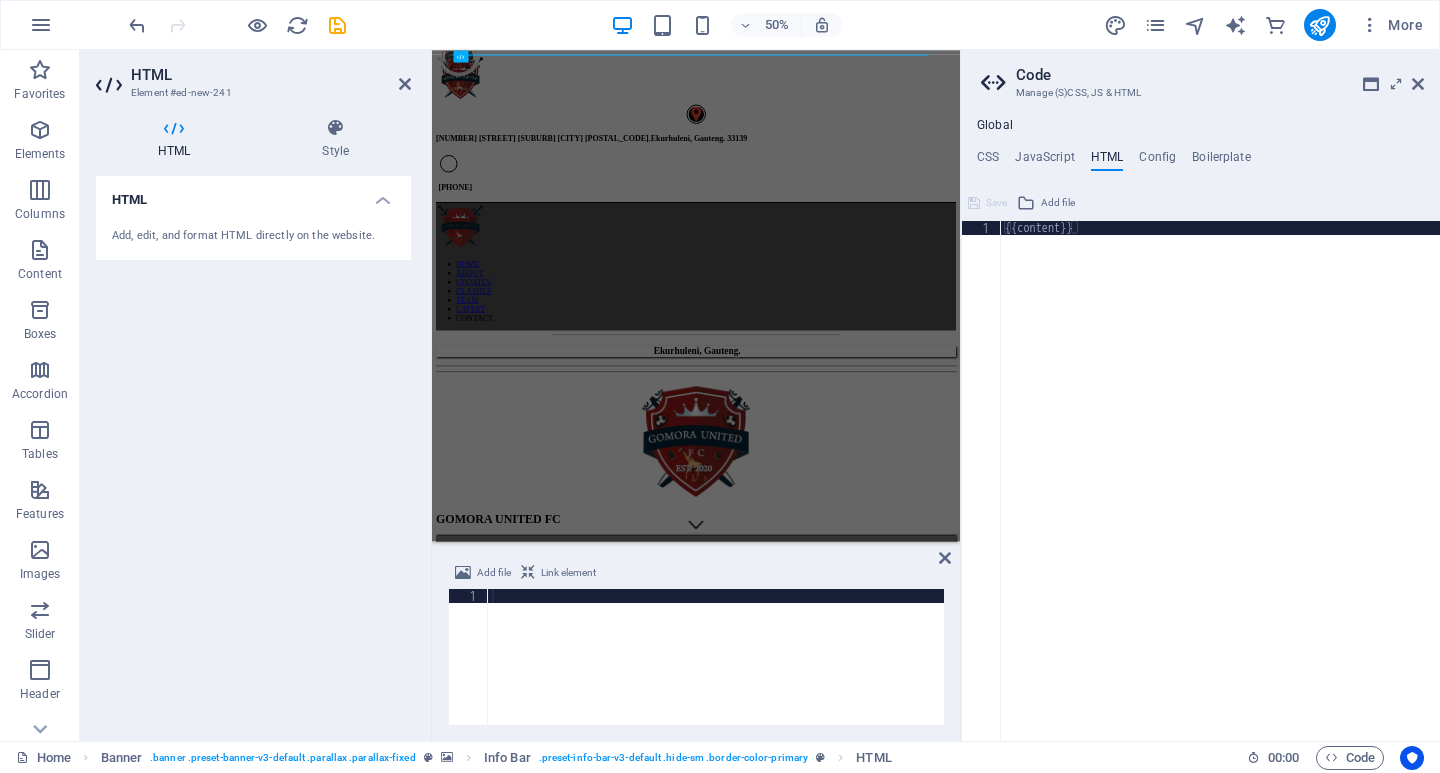 click on "1     הההההההההההההההההההההההההההההההההההההההההההההההההההההההההההההההההההההההההההההההההההההההההההההההההההההההההההההההההההההההההההההההההההההההההההההההההההההההההההההההההההההההההההההההההההההההההההההההההההההההההההההההההההההההההההההההההההההההההההההההההההההההההההההההה XXXXXXXXXXXXXXXXXXXXXXXXXXXXXXXXXXXXXXXXXXXXXXXXXXXXXXXXXXXXXXXXXXXXXXXXXXXXXXXXXXXXXXXXXXXXXXXXXXXXXXXXXXXXXXXXXXXXXXXXXXXXXXXXXXXXXXXXXXXXXXXXXXXXXXXXXXXXXXXXXXXXXXXXXXXXXXXXXXXXXXXXXXXXXXXXXXXXXXXXXXXXXXXXXXXXXXXXXXXXXXXXXXXXXXXXXXXXXXXXXXXXXXXXXXXXXXXX" at bounding box center (696, 657) 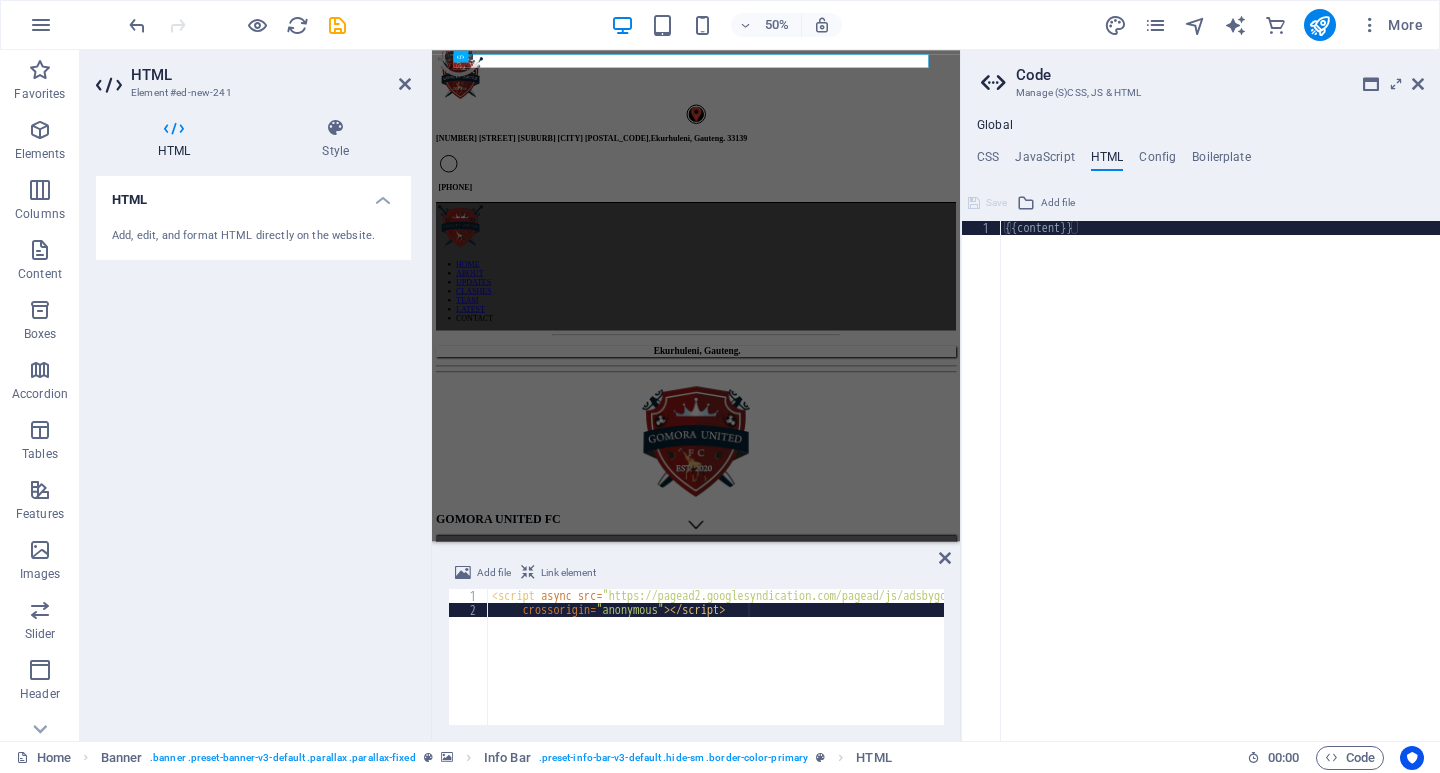 click on "< script   async   src = "https://pagead2.googlesyndication.com/pagead/js/adsbygoogle.js?client=ca-pub-1949305913655748"        crossorigin = "anonymous" > </ script >" at bounding box center [872, 671] 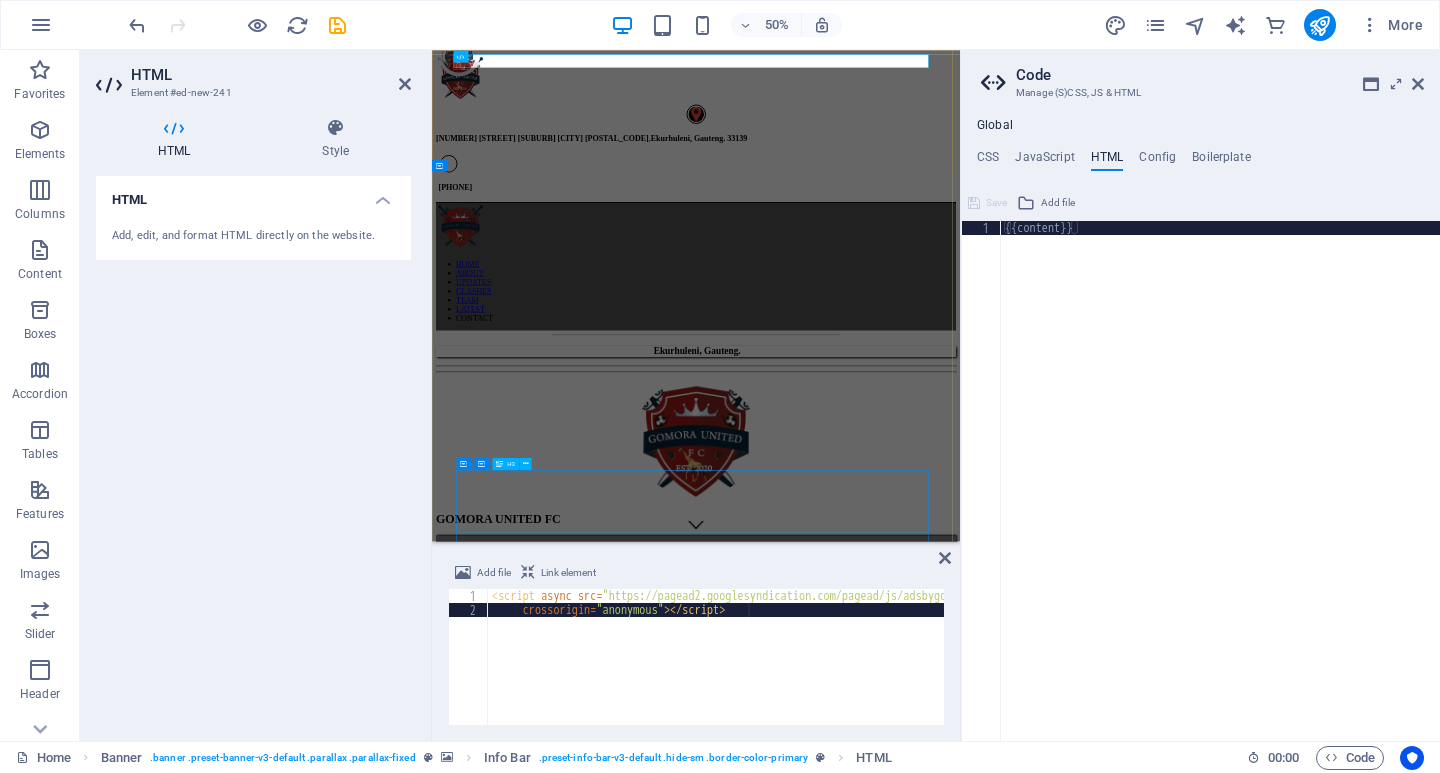 click on "[NUMBER] [STREET] [SUBURB] [CITY] [POSTAL_CODE], [PROVINCE], [PROVINCE]. [NUMBER] [FIRST] [LAST] [TEAM_NAME] [YEAR] [LEAGUE_NAME] [AWARD] [EMAIL]" at bounding box center (960, 2292) 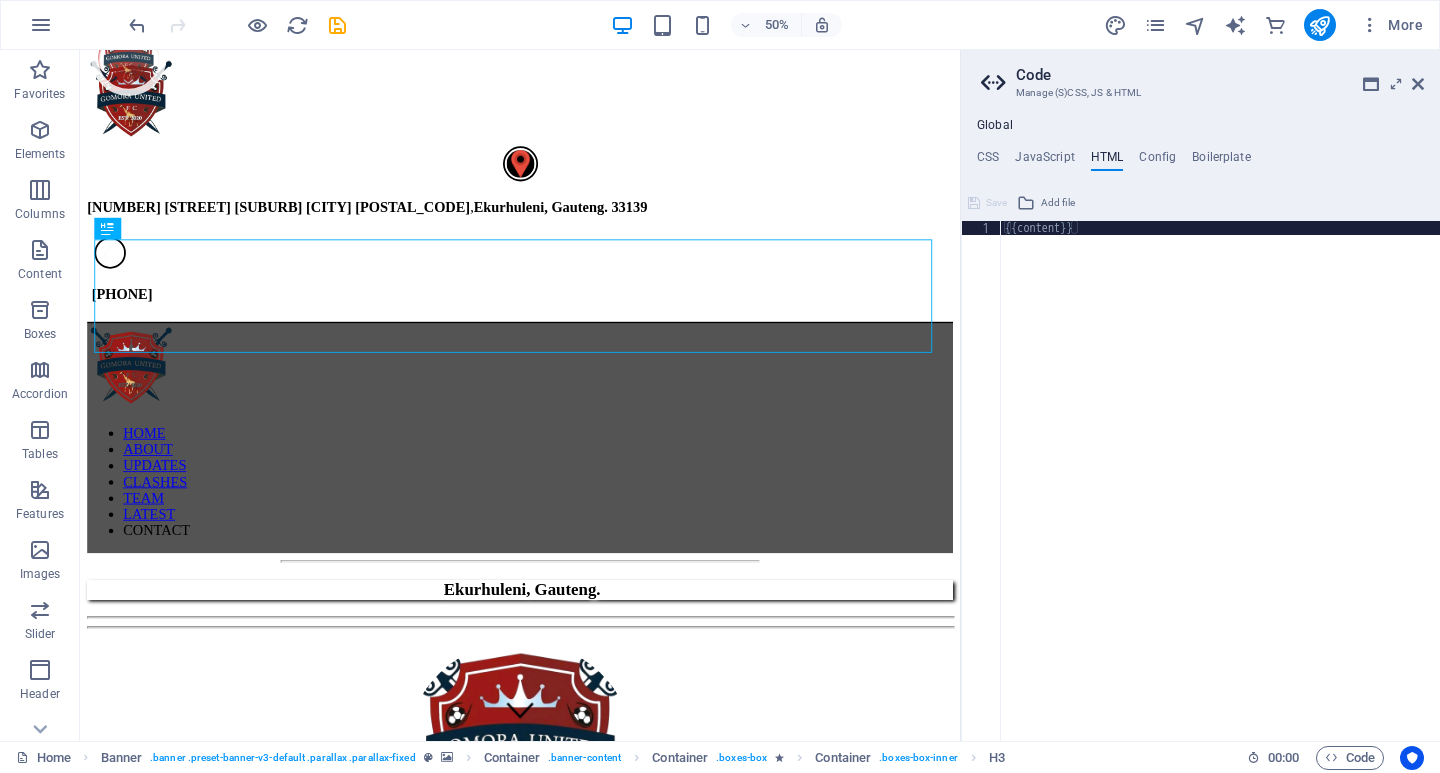 scroll, scrollTop: 629, scrollLeft: 0, axis: vertical 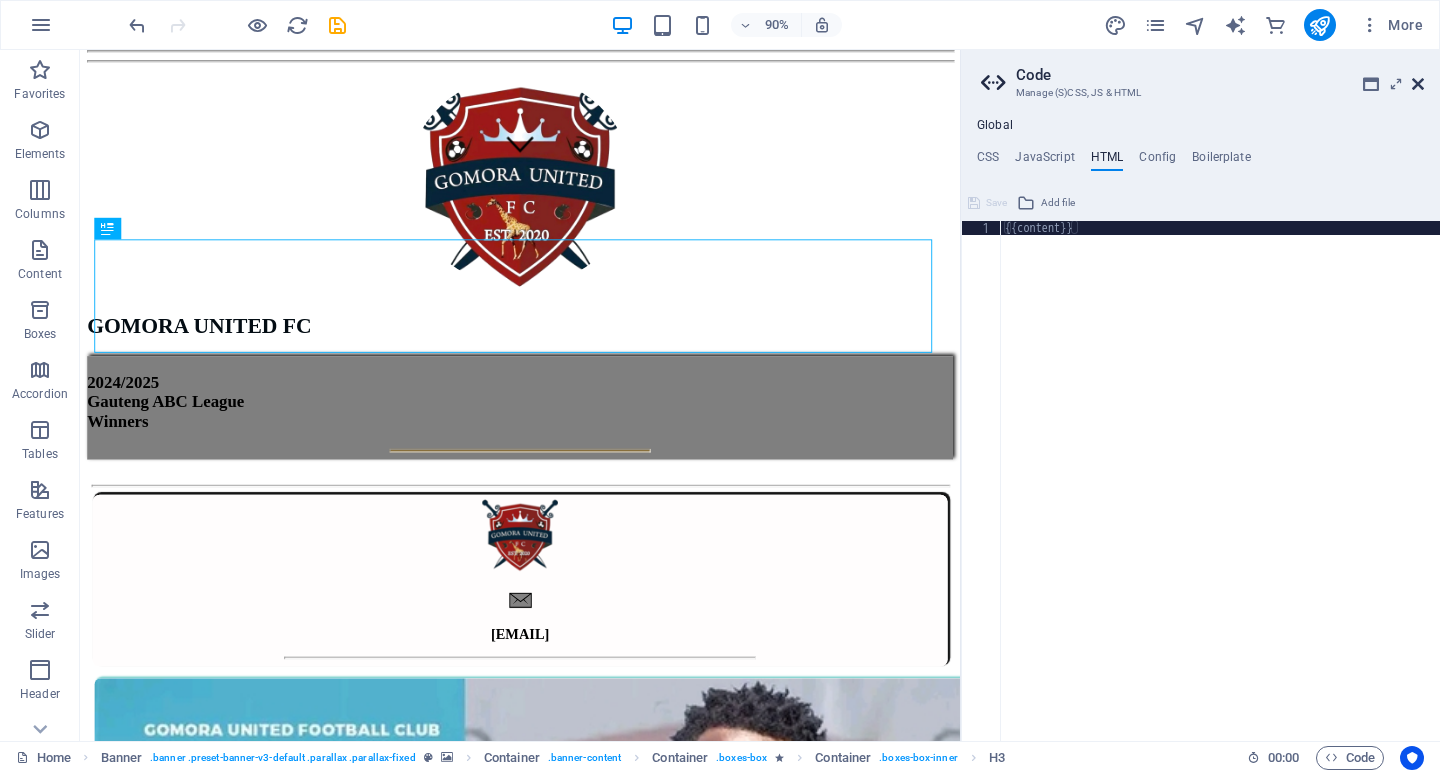 click at bounding box center (1418, 84) 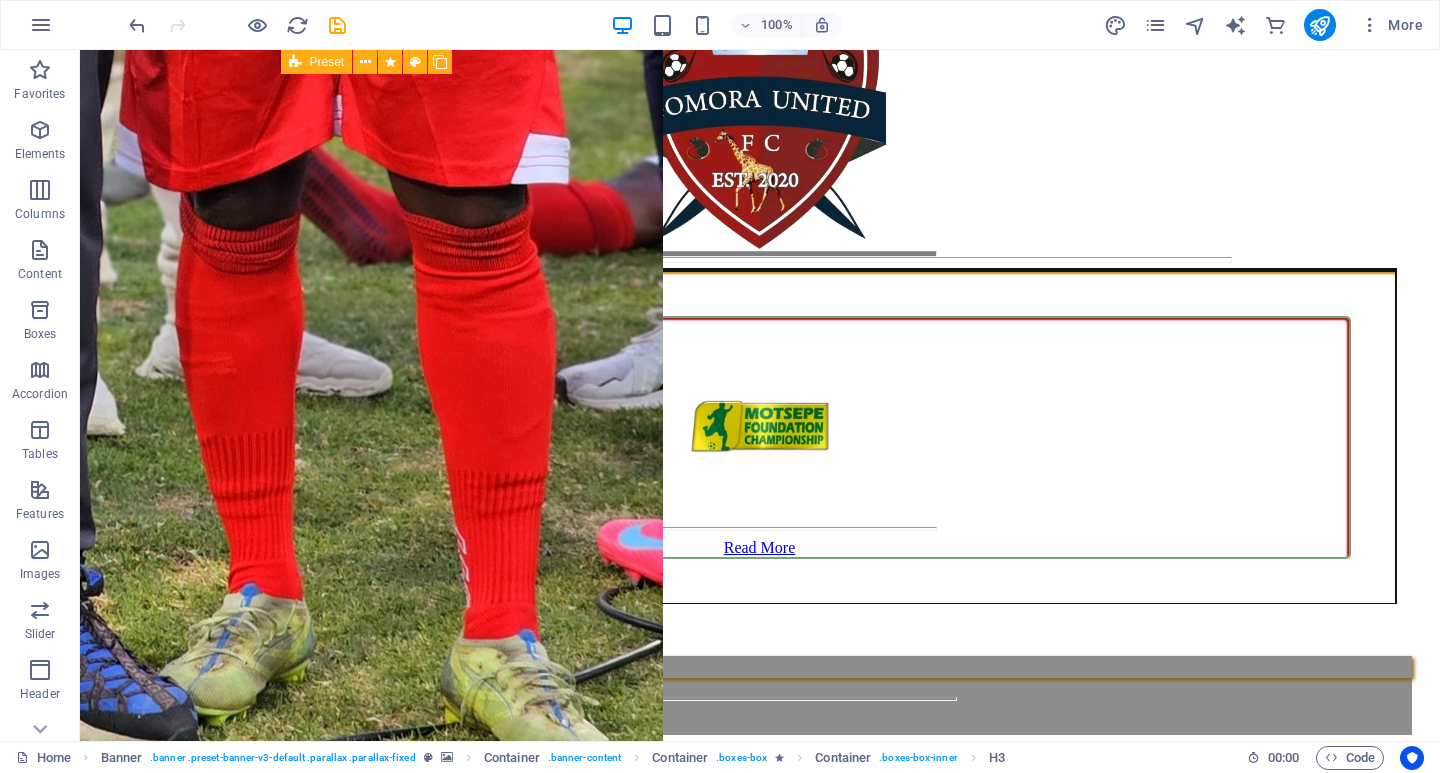 scroll, scrollTop: 13860, scrollLeft: 0, axis: vertical 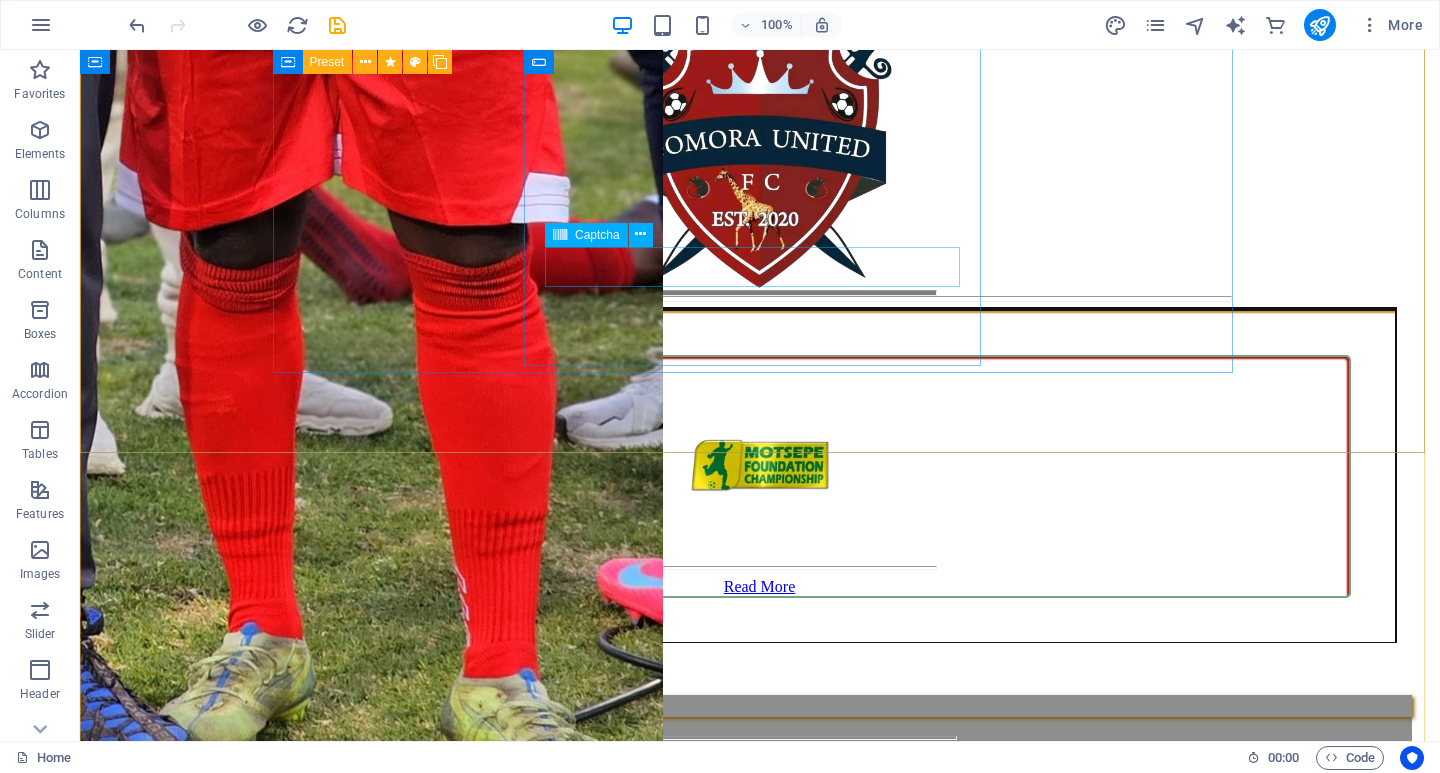 click on "Unreadable? Load new" 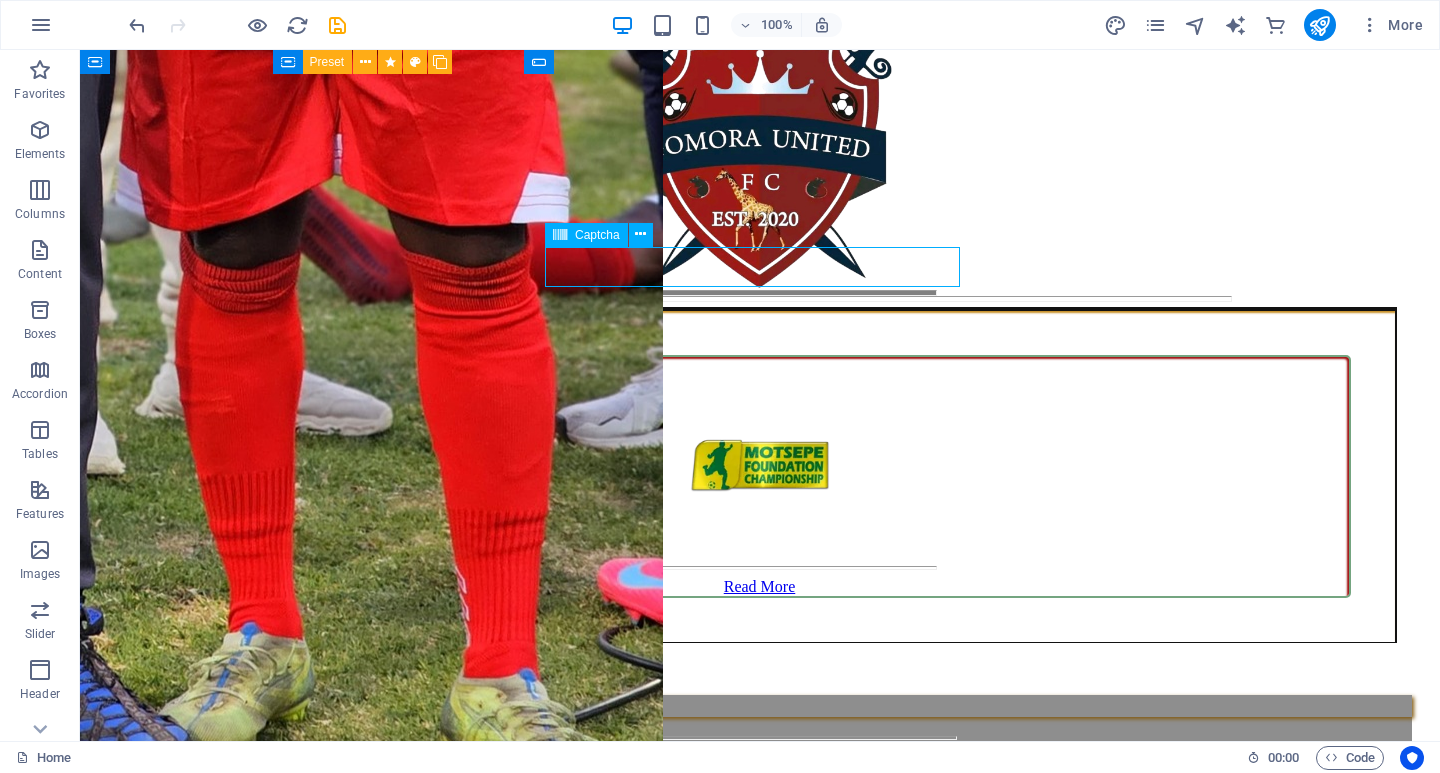 click on "Unreadable? Load new" 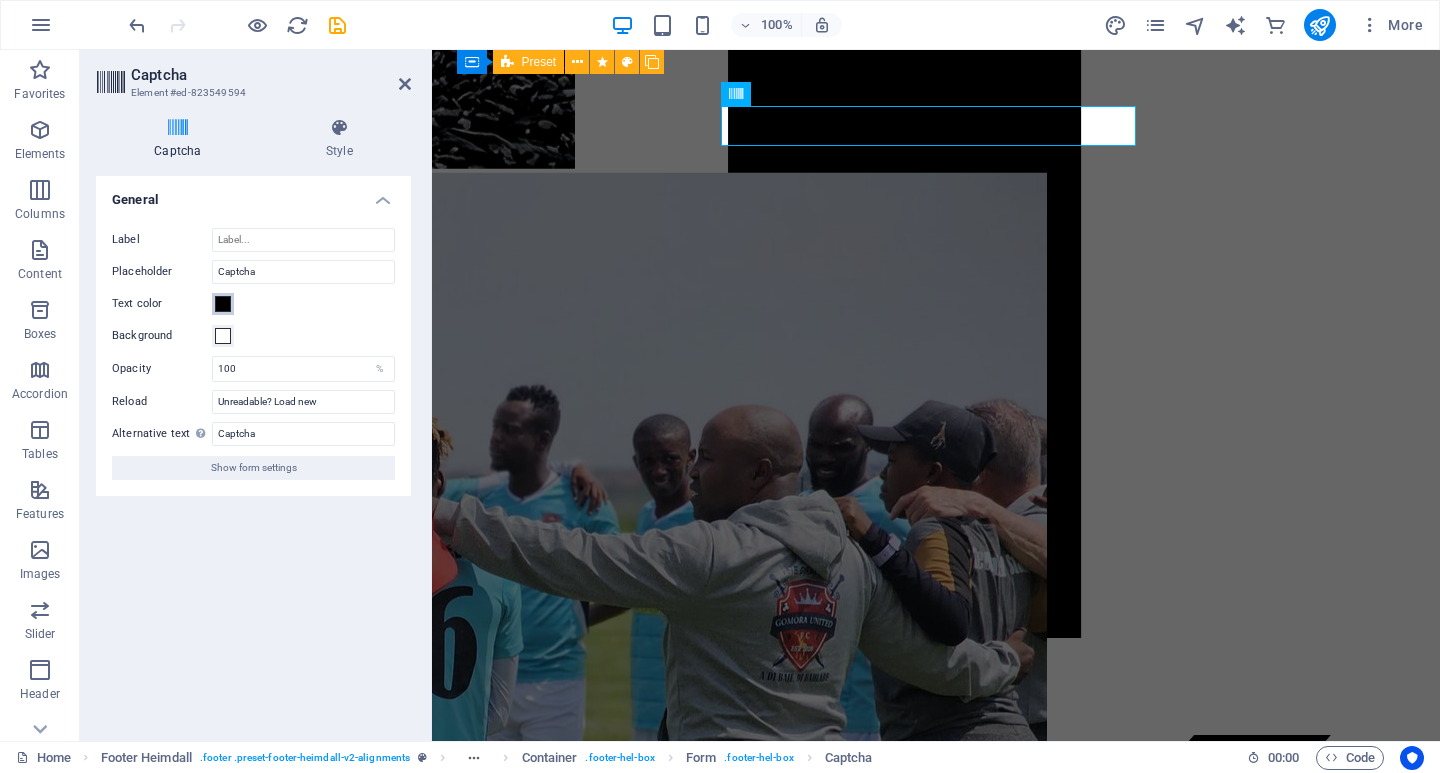 click at bounding box center (223, 304) 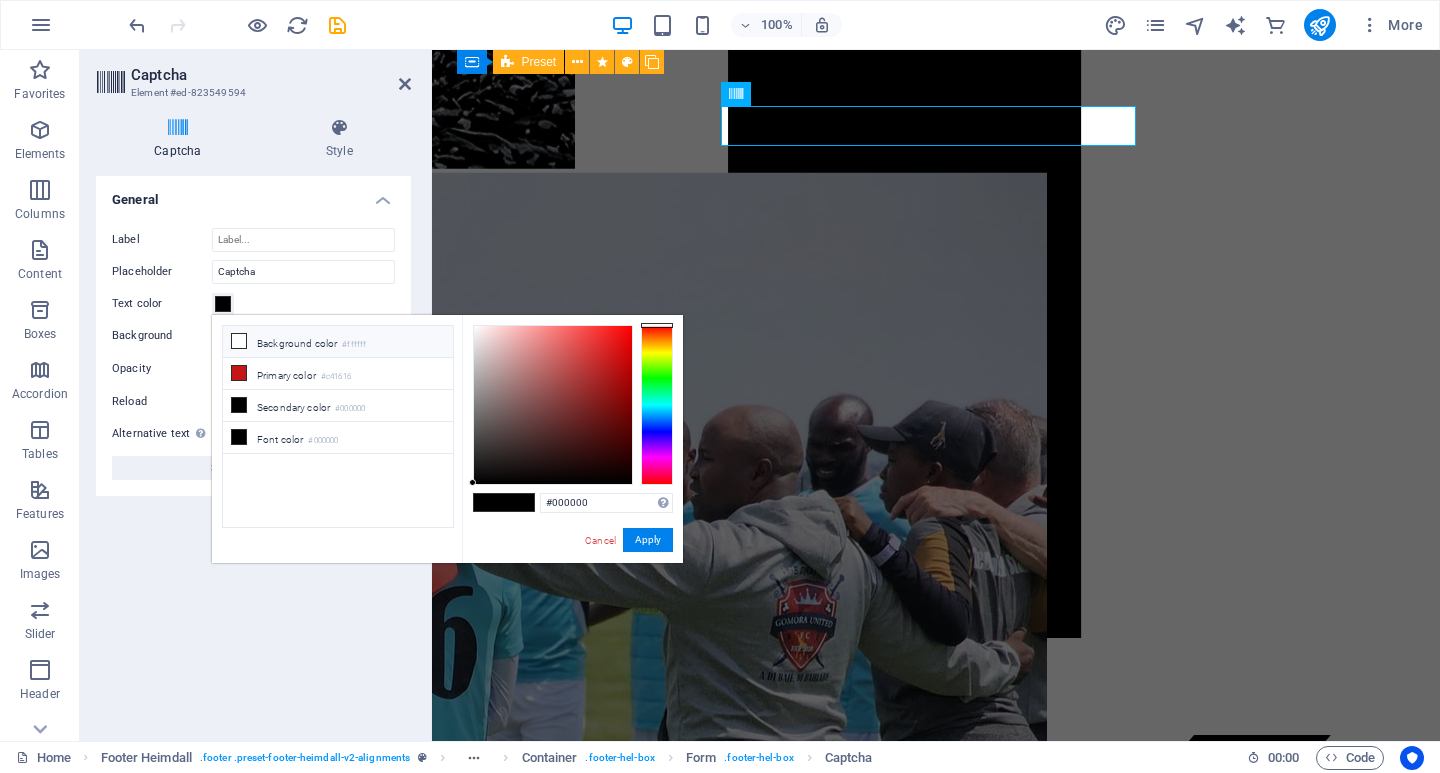 click at bounding box center (239, 341) 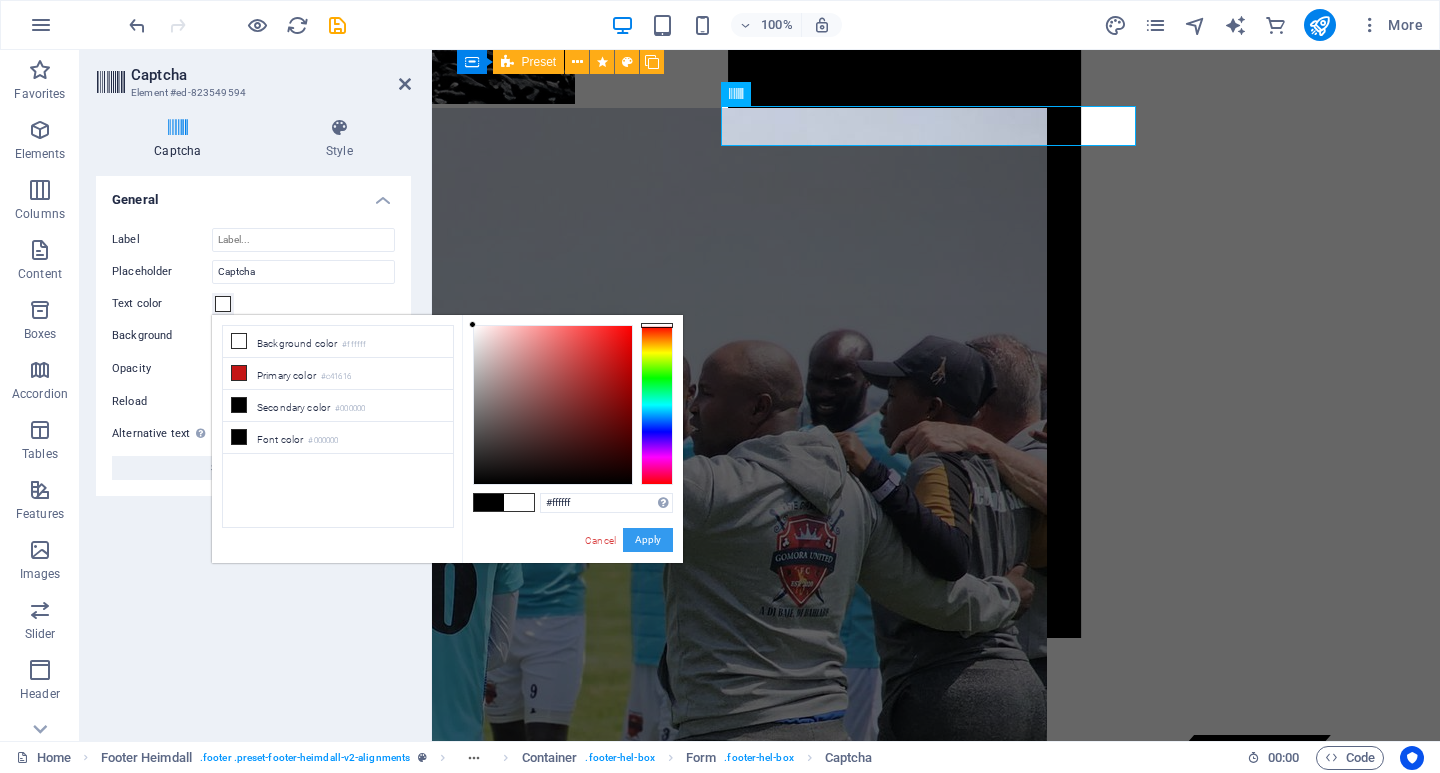 drag, startPoint x: 636, startPoint y: 536, endPoint x: 207, endPoint y: 487, distance: 431.7893 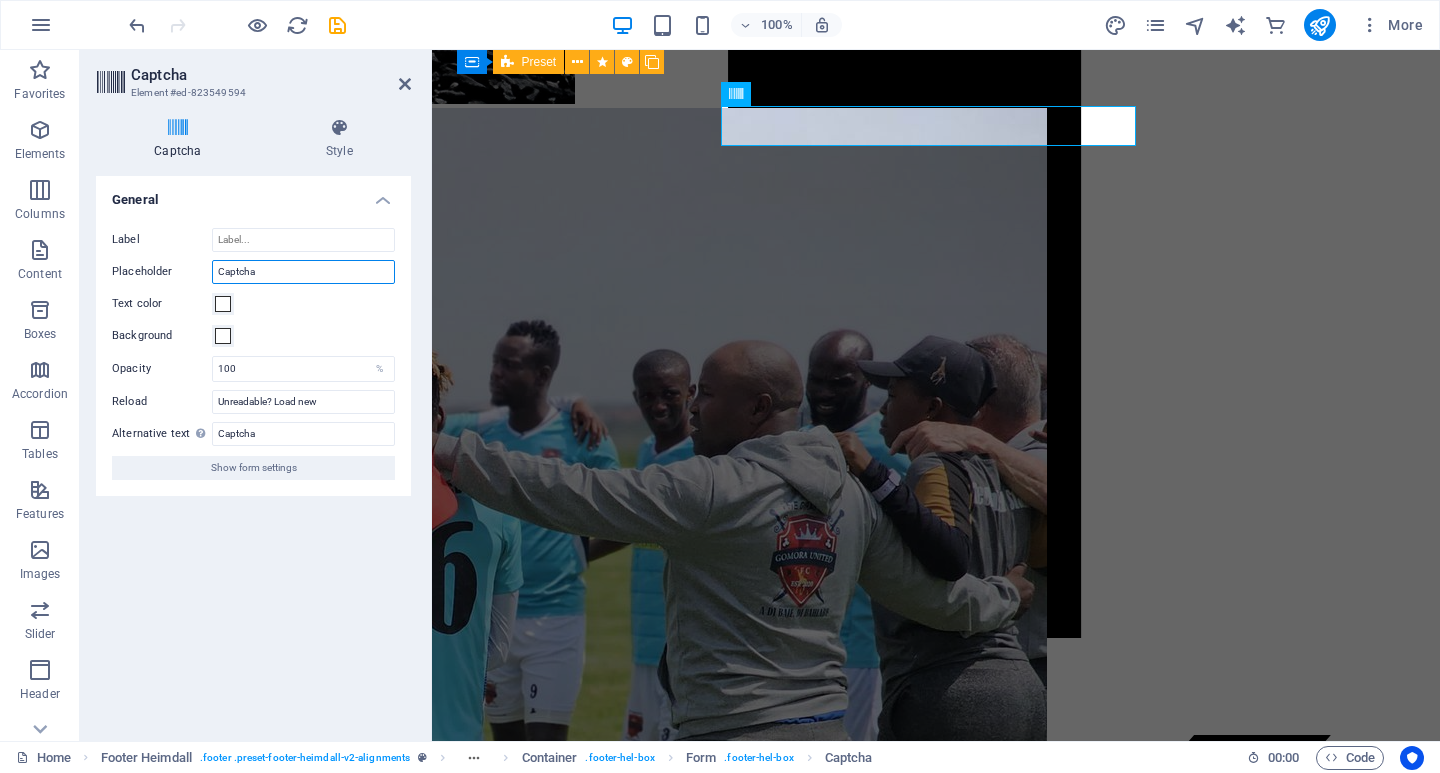 drag, startPoint x: 269, startPoint y: 266, endPoint x: 181, endPoint y: 288, distance: 90.70832 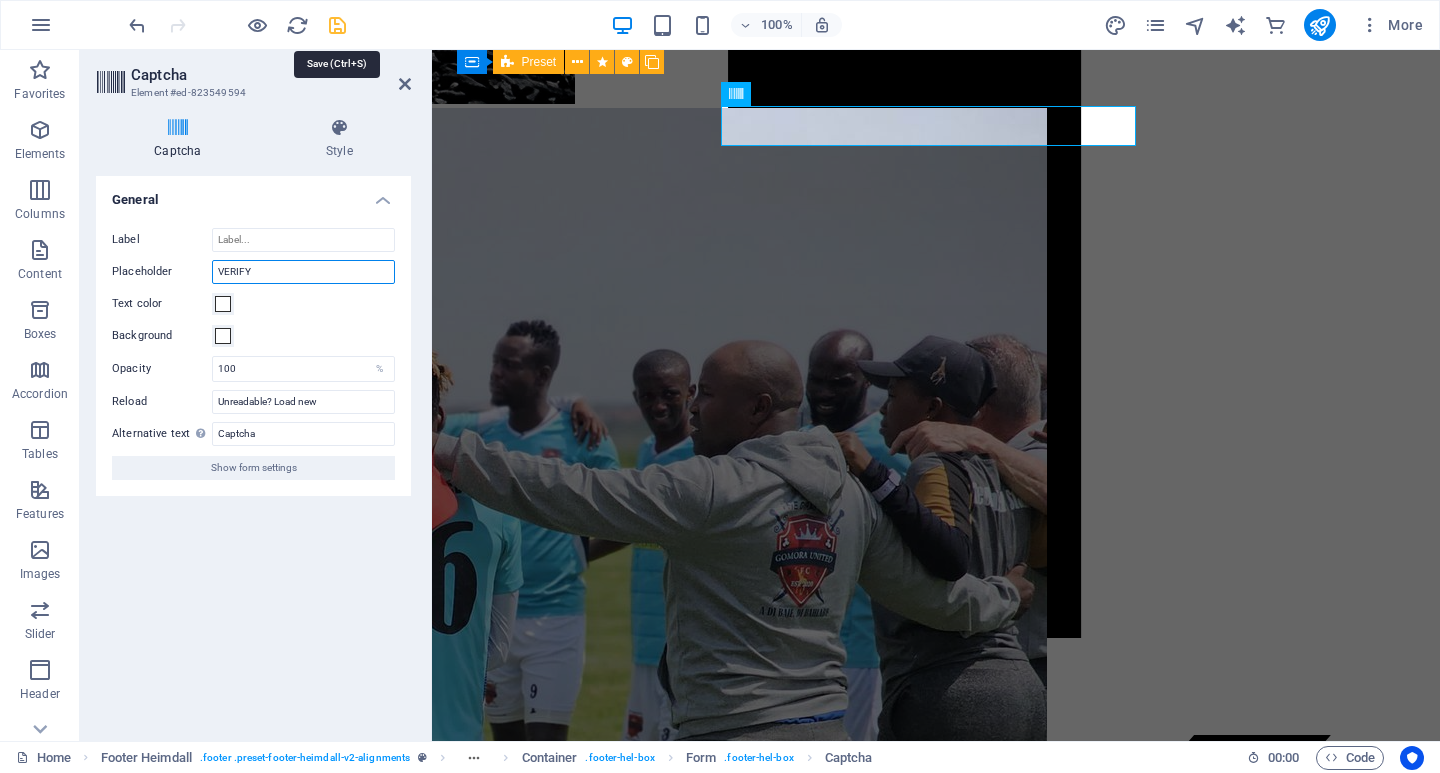 type on "VERIFY" 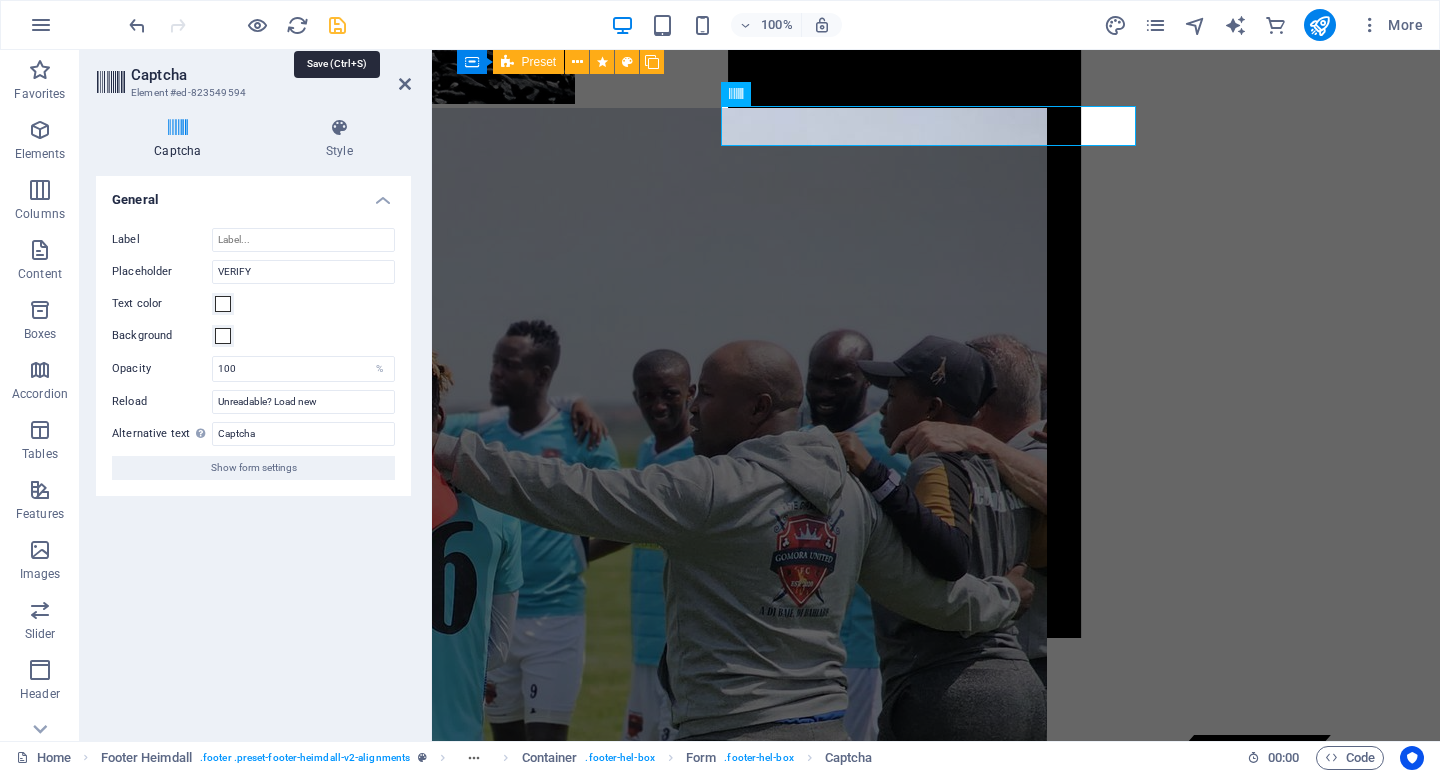 click at bounding box center [337, 25] 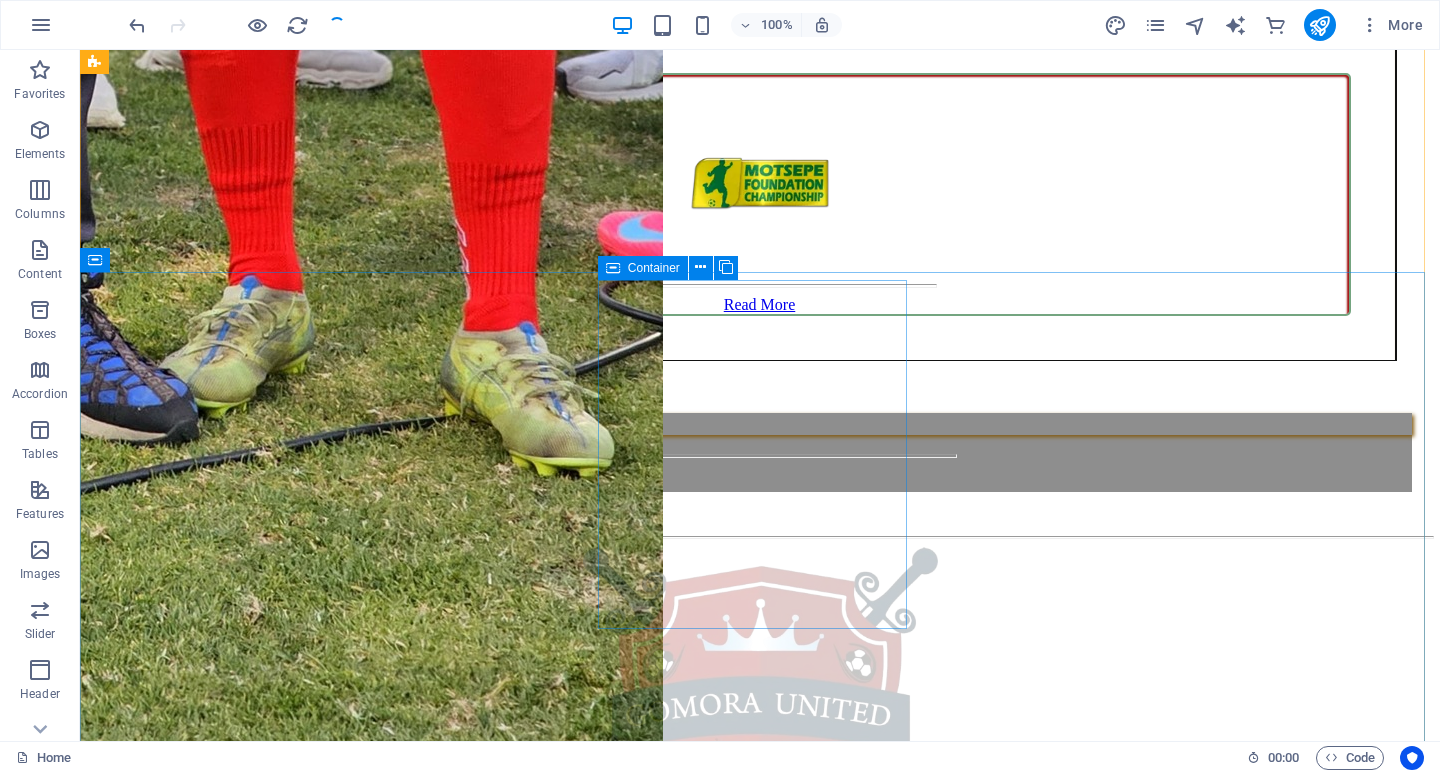 scroll, scrollTop: 14160, scrollLeft: 0, axis: vertical 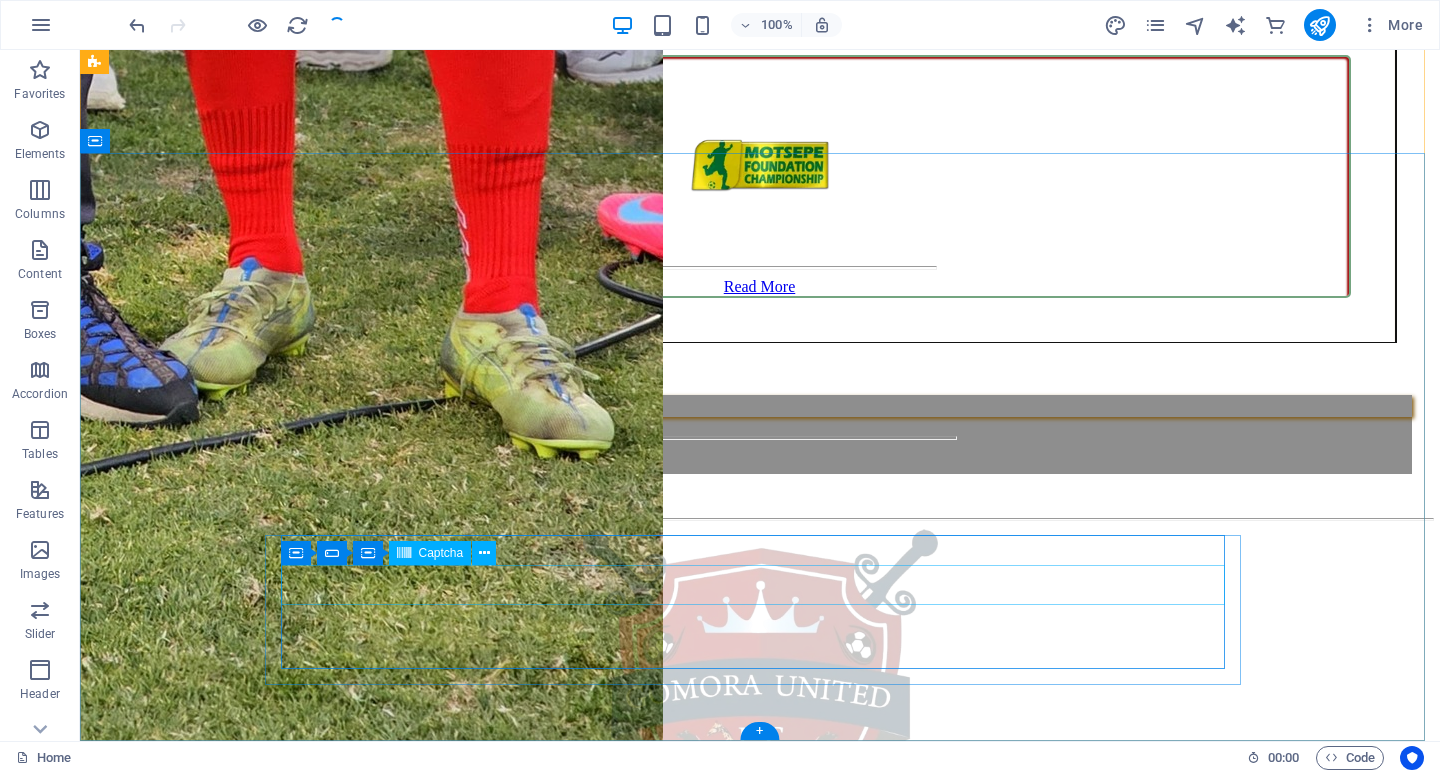 click on "Unreadable? Load new" 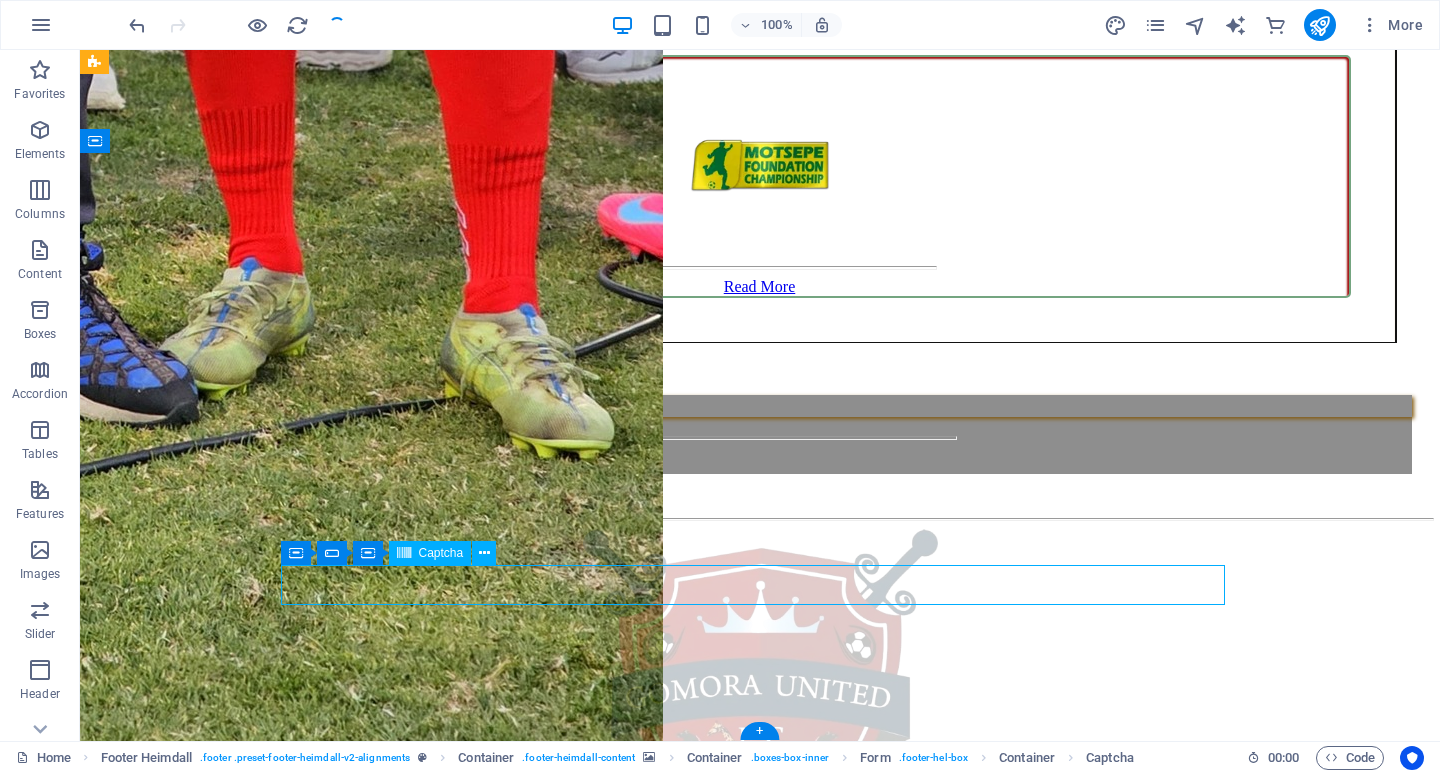 click on "Unreadable? Load new" 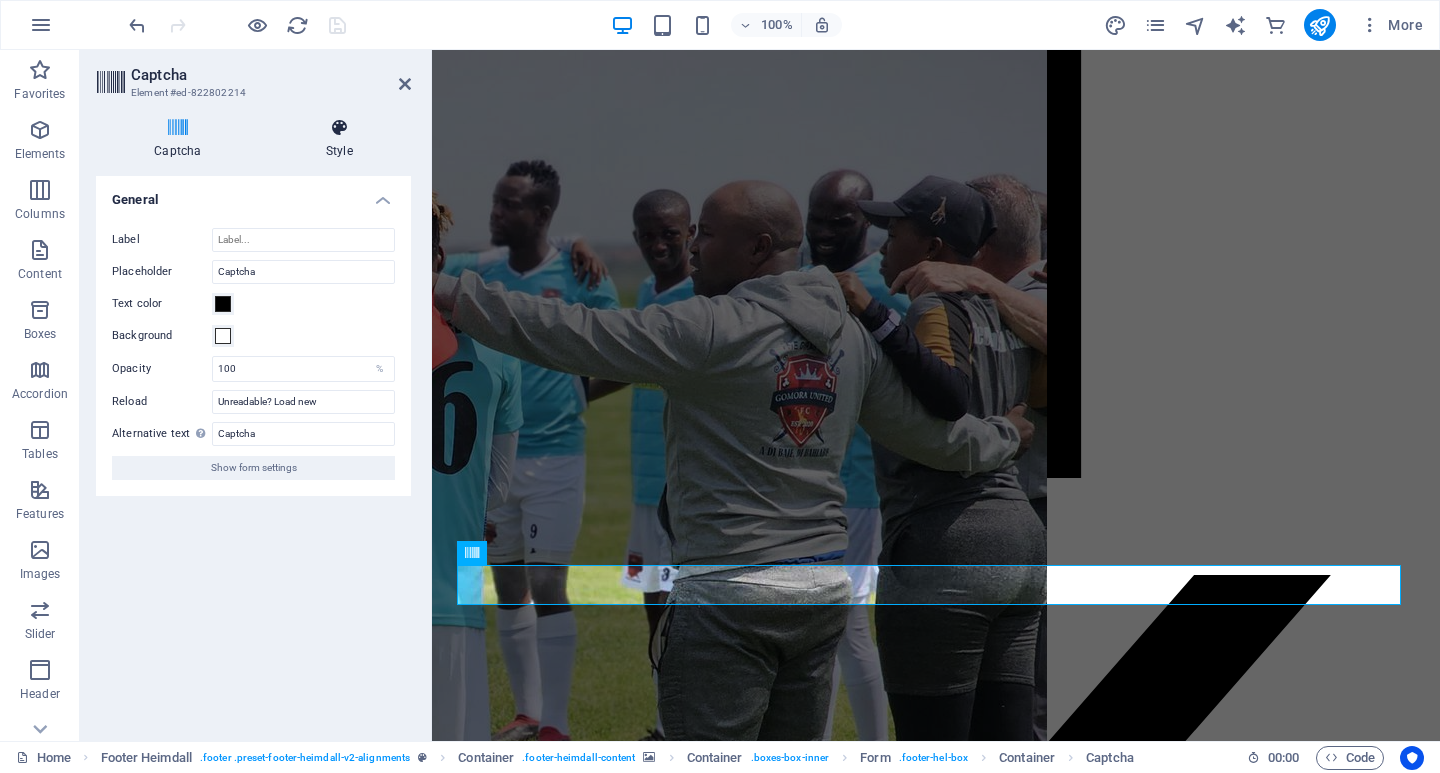click at bounding box center (339, 128) 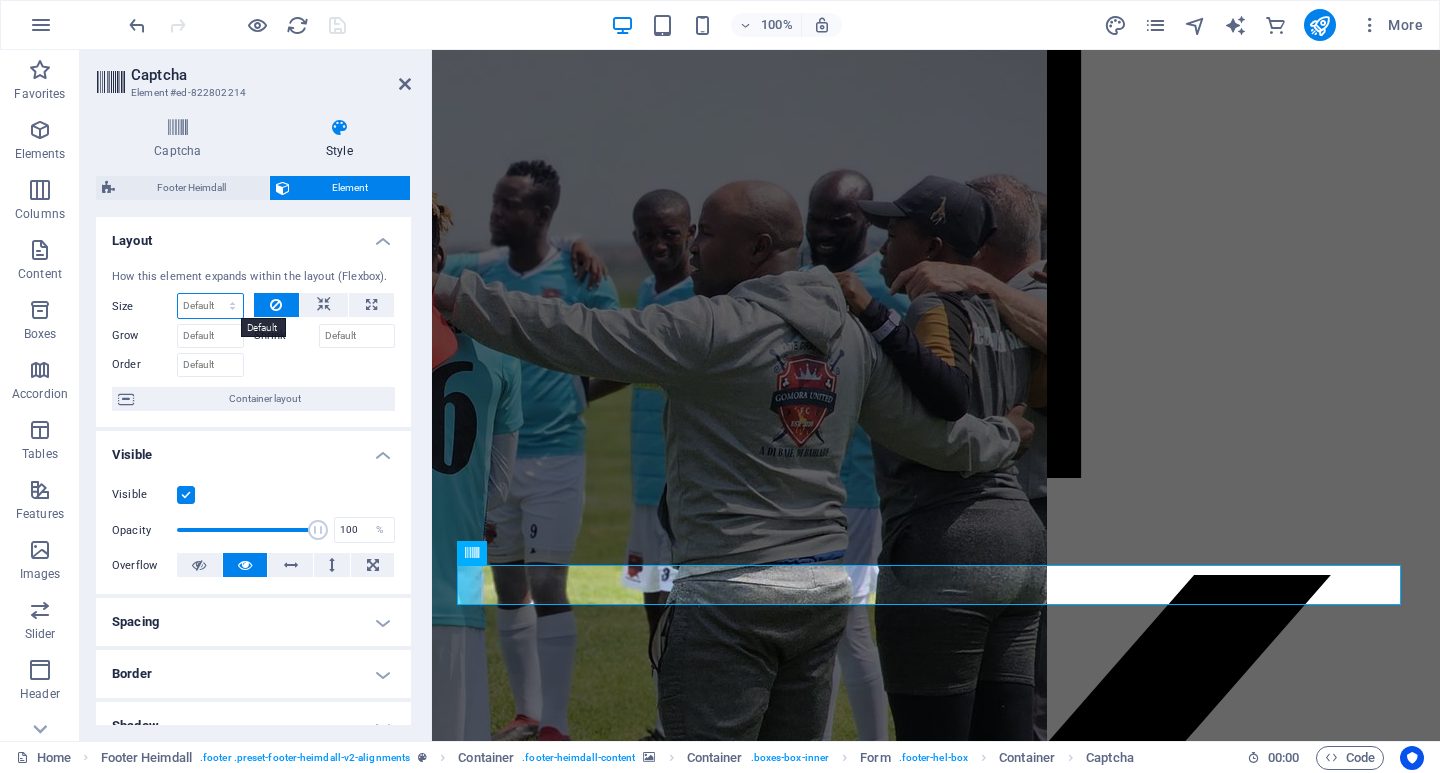click on "Default auto px % 1/1 1/2 1/3 1/4 1/5 1/6 1/7 1/8 1/9 1/10" at bounding box center [210, 306] 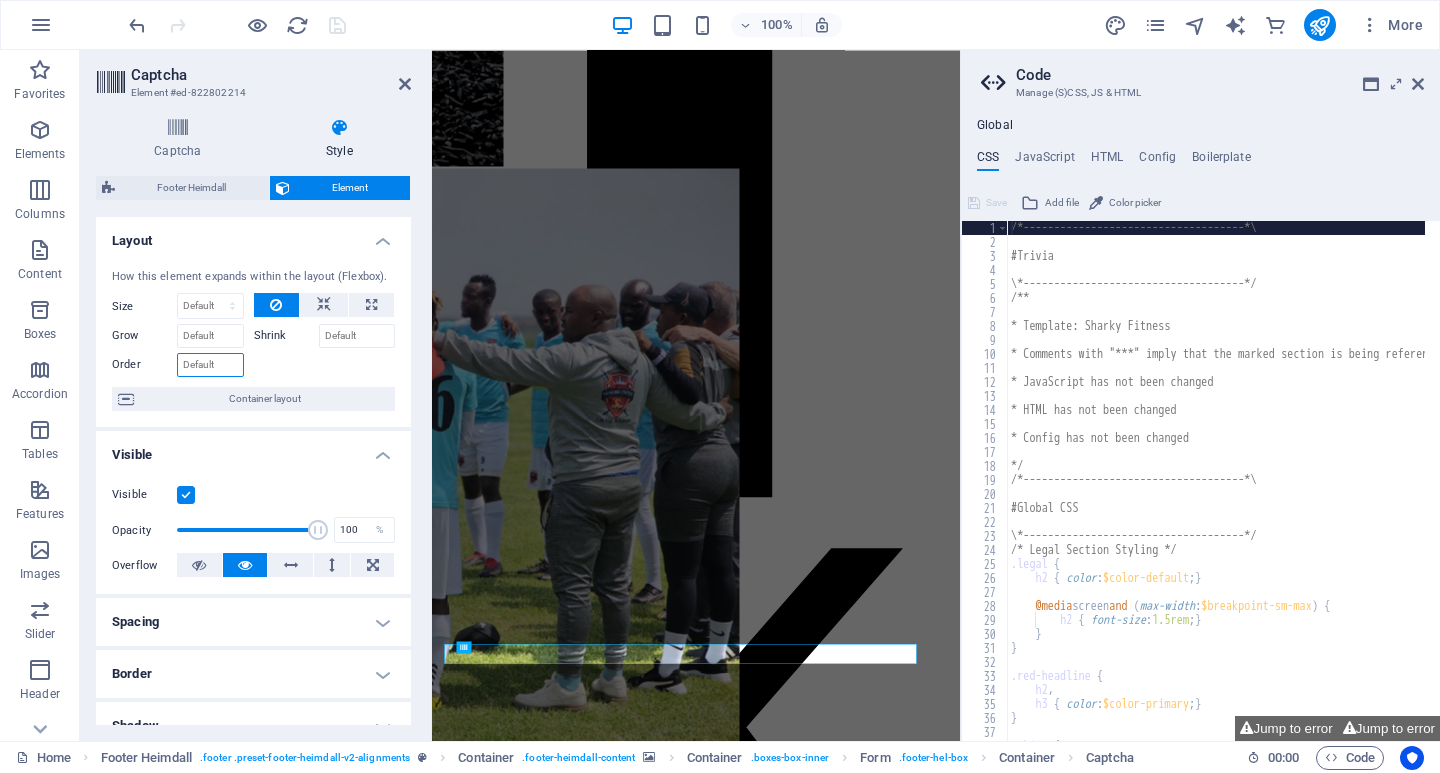 scroll, scrollTop: 13348, scrollLeft: 0, axis: vertical 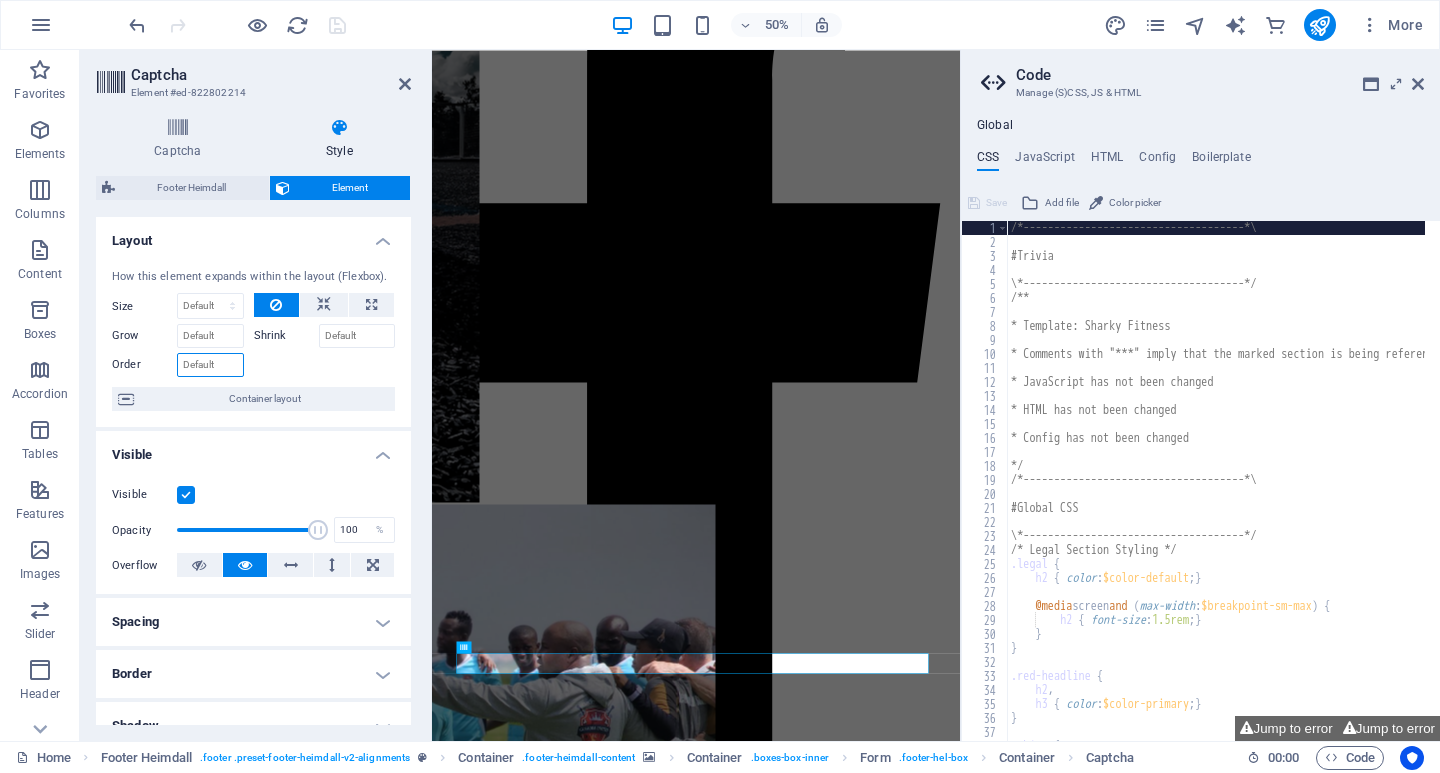 click on "Order" at bounding box center (210, 365) 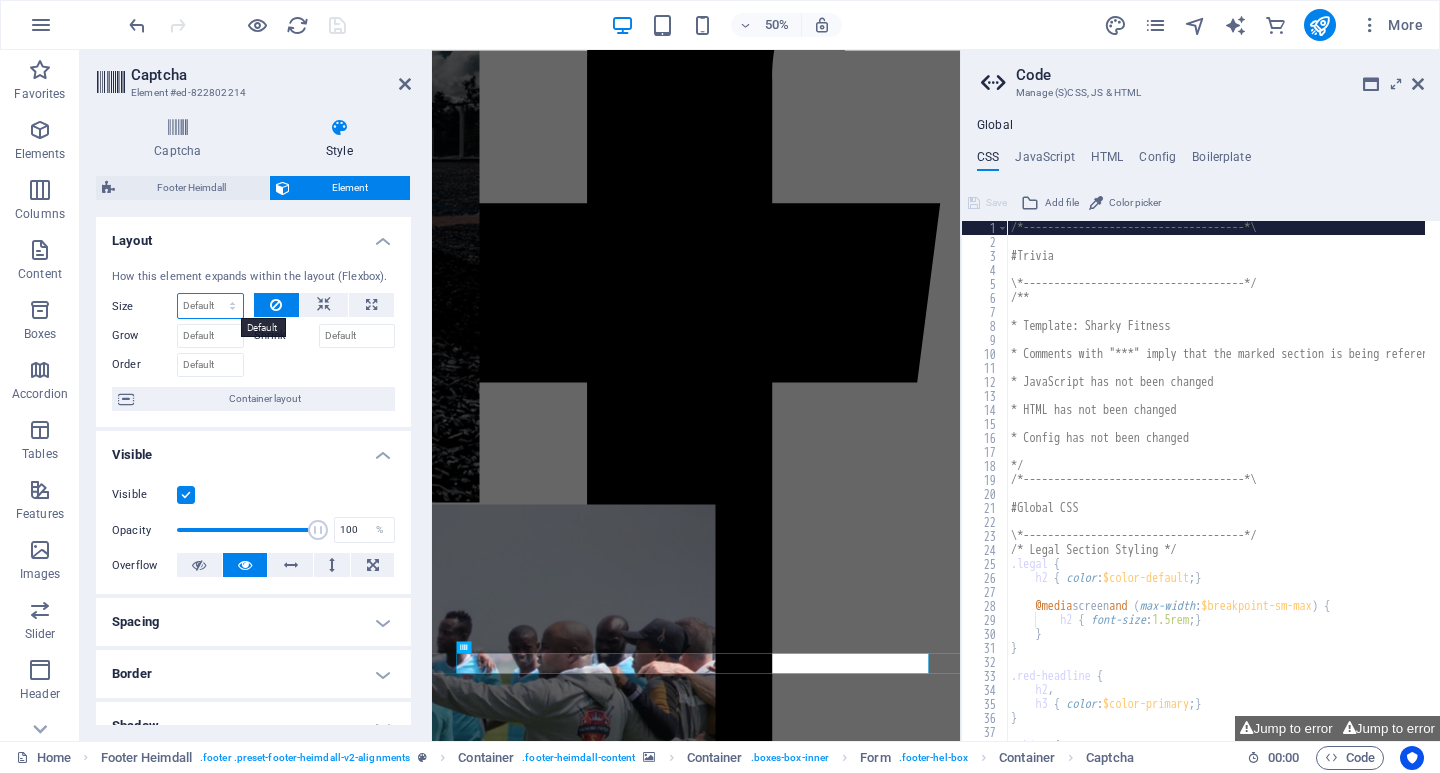 click on "Default auto px % 1/1 1/2 1/3 1/4 1/5 1/6 1/7 1/8 1/9 1/10" at bounding box center (210, 306) 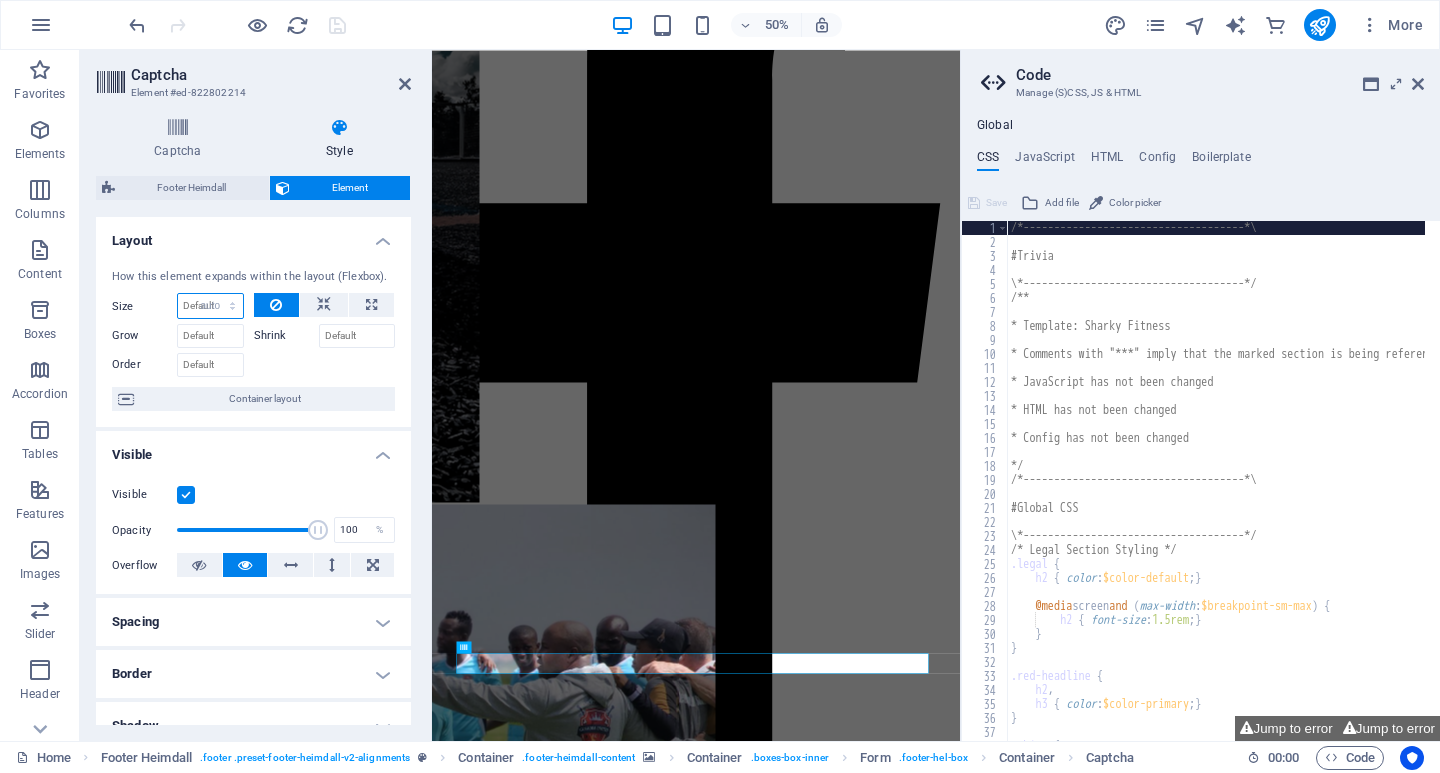 click on "Default auto px % 1/1 1/2 1/3 1/4 1/5 1/6 1/7 1/8 1/9 1/10" at bounding box center (210, 306) 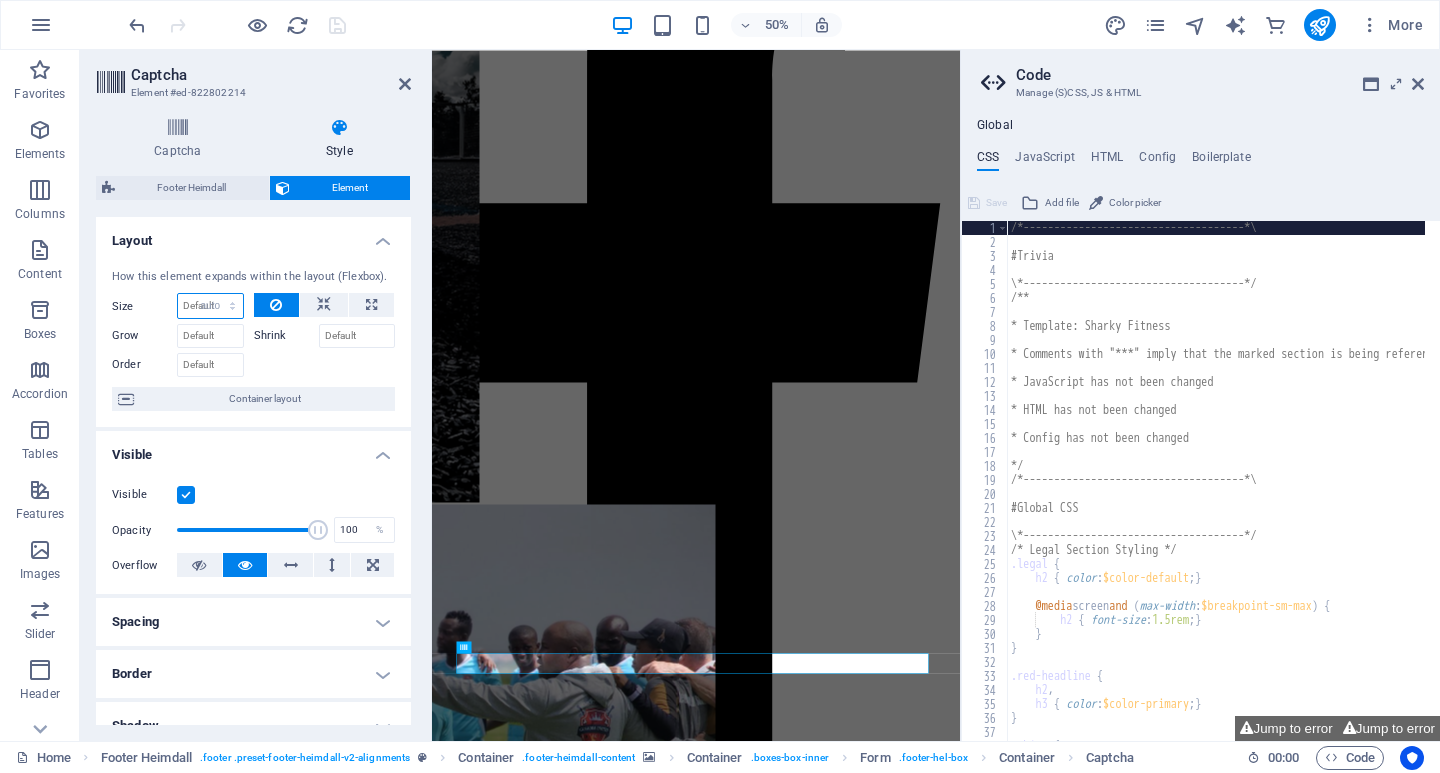 select on "DISABLED_OPTION_VALUE" 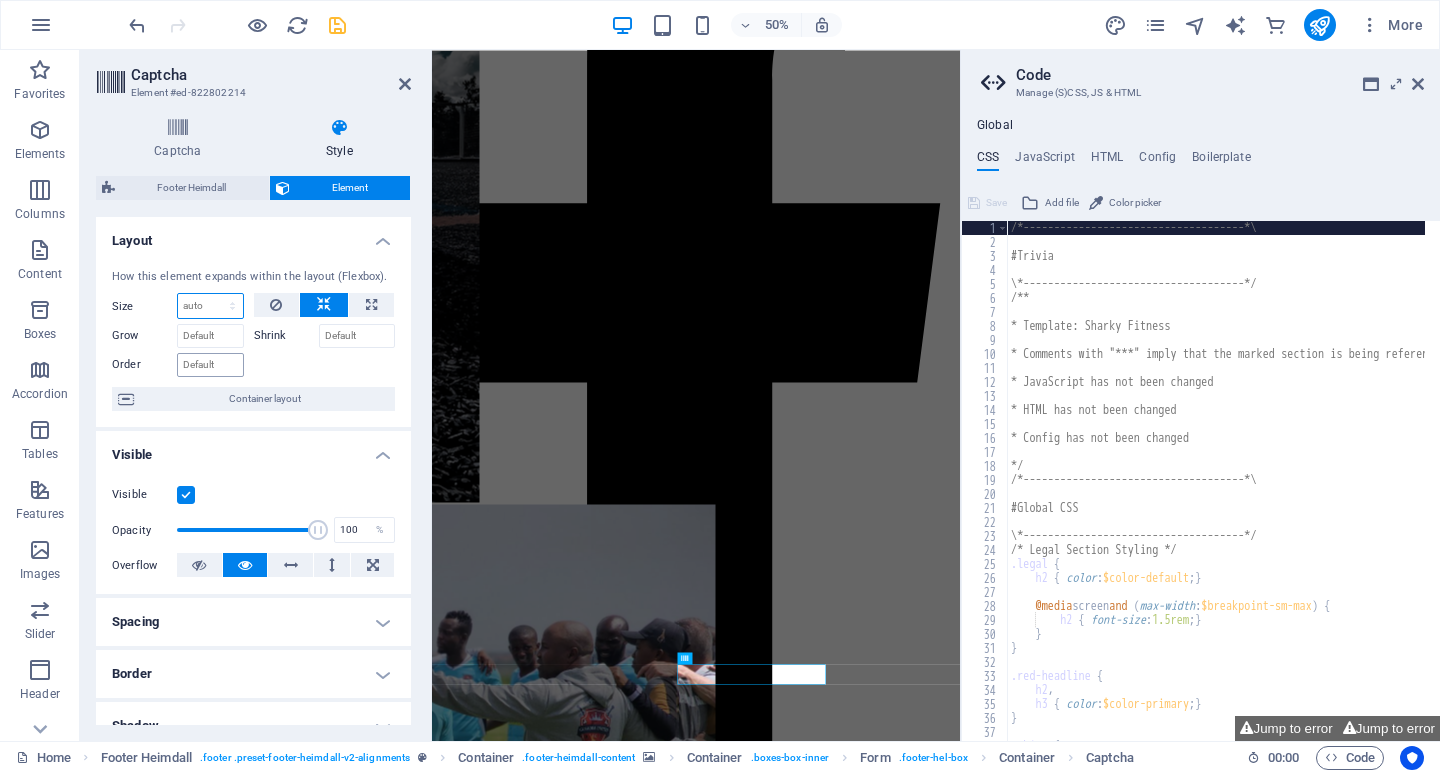scroll, scrollTop: 13296, scrollLeft: 0, axis: vertical 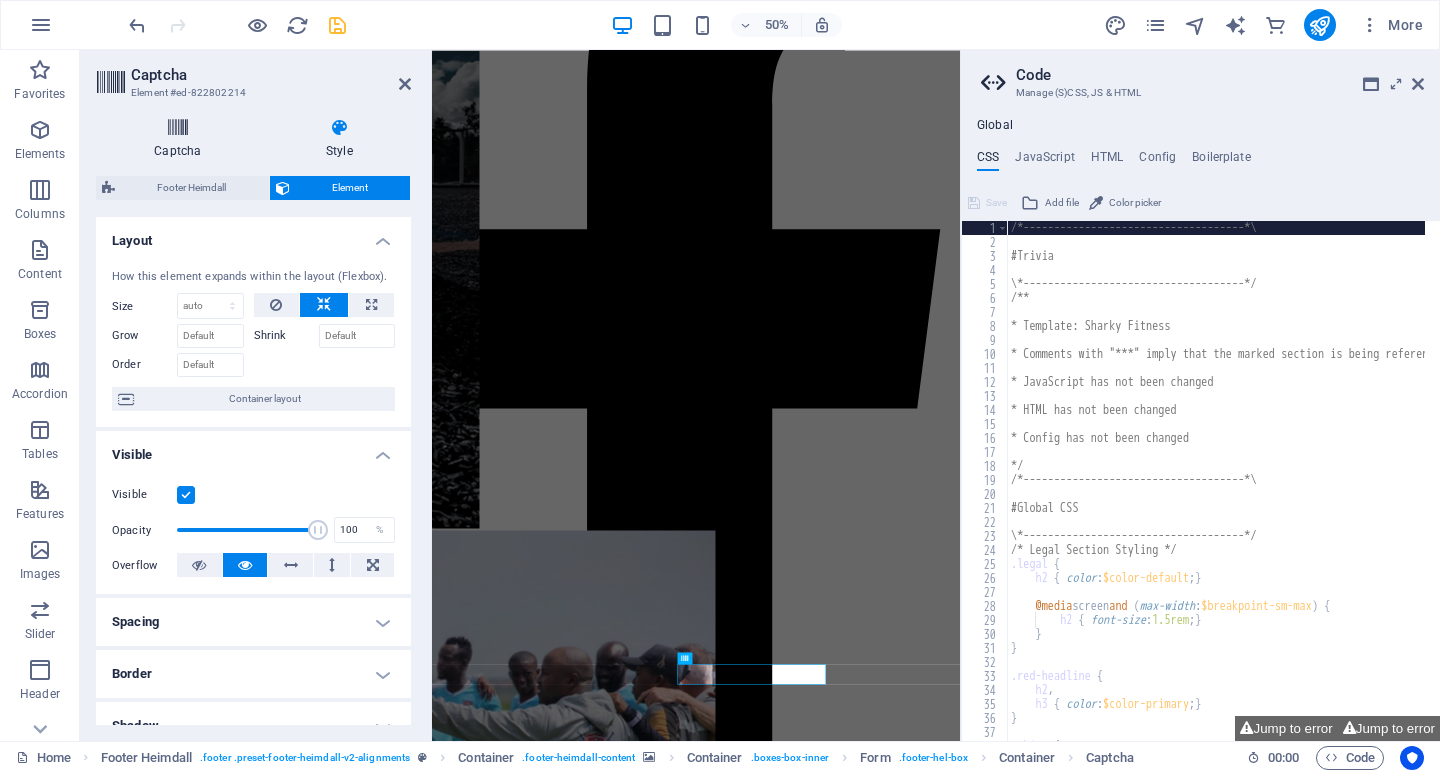 click on "Captcha" at bounding box center [182, 139] 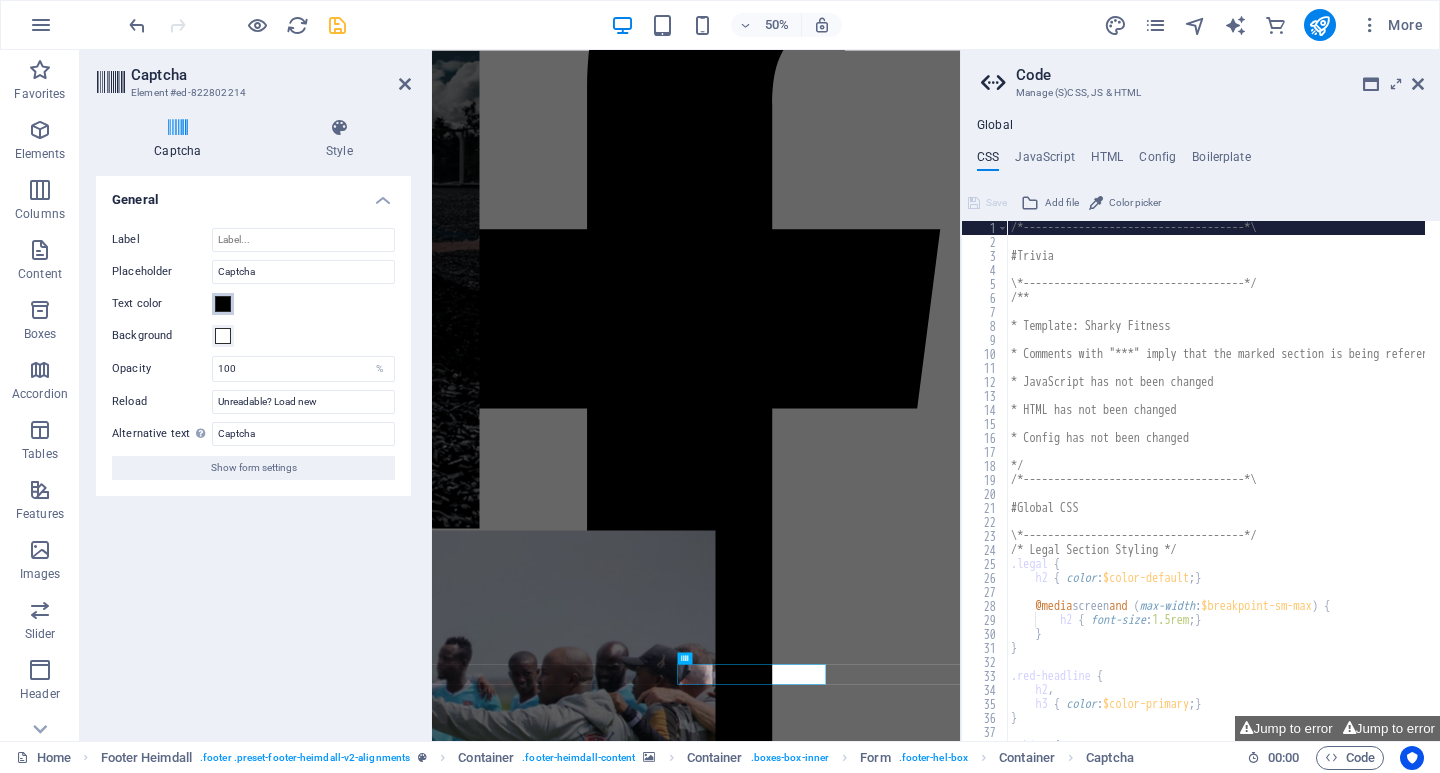 click at bounding box center [223, 304] 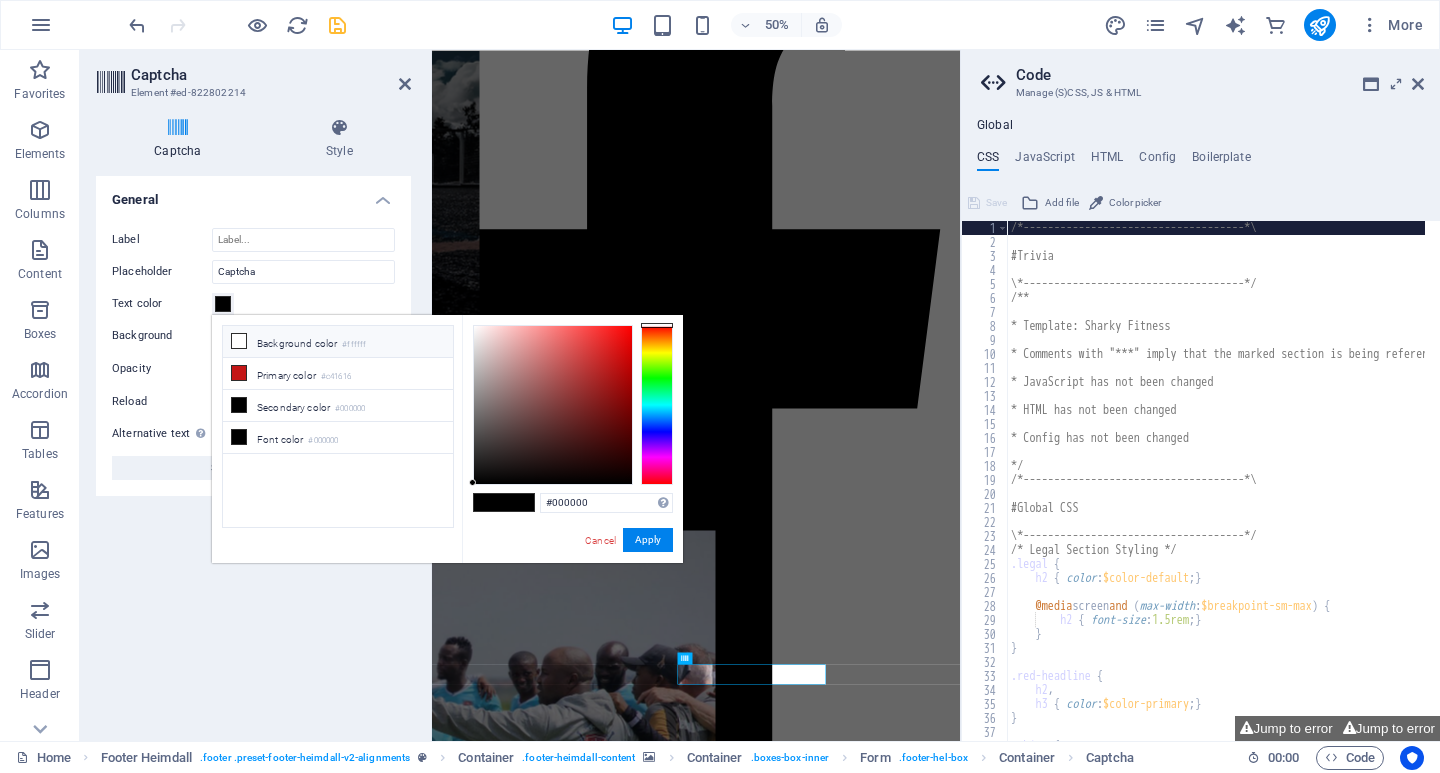 click at bounding box center (239, 341) 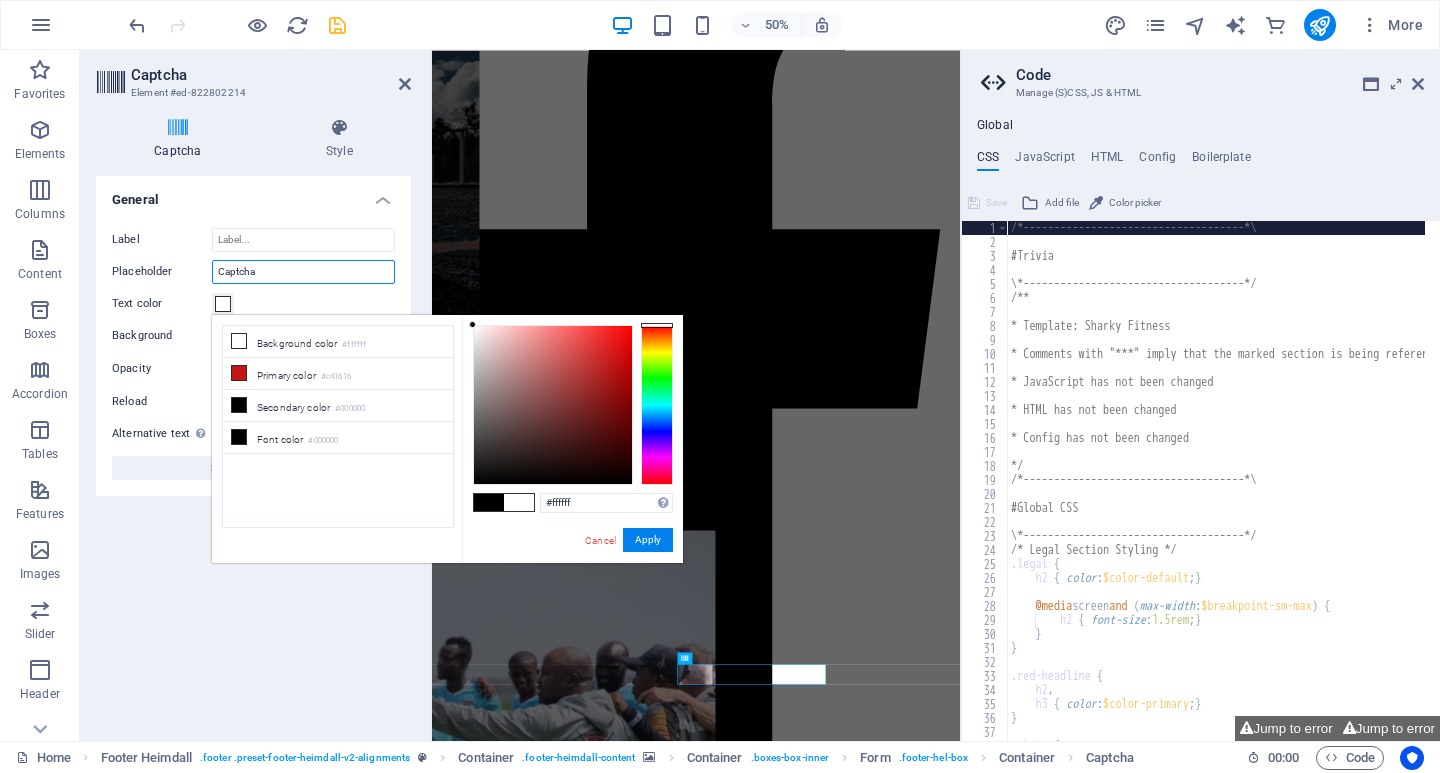 drag, startPoint x: 271, startPoint y: 268, endPoint x: 213, endPoint y: 276, distance: 58.549126 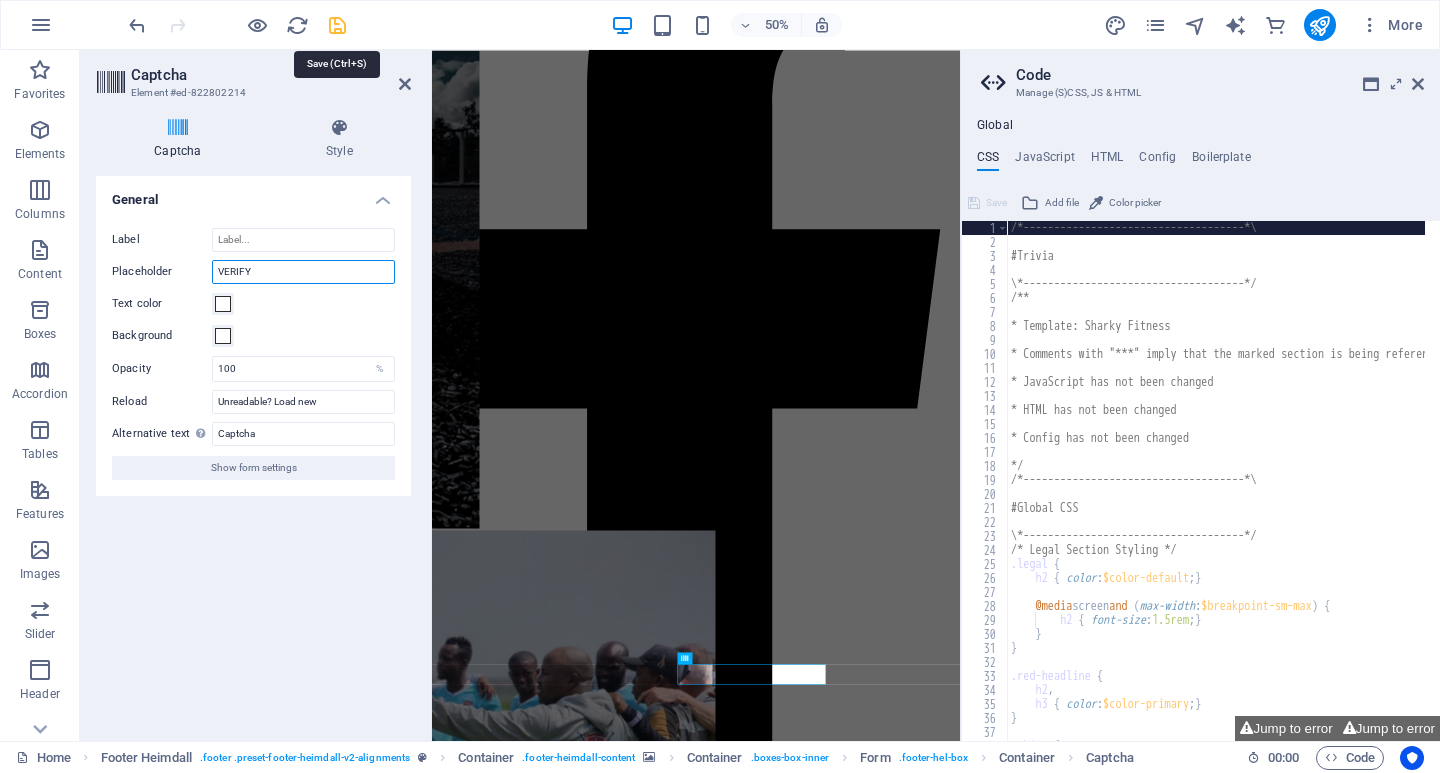 type on "VERIFY" 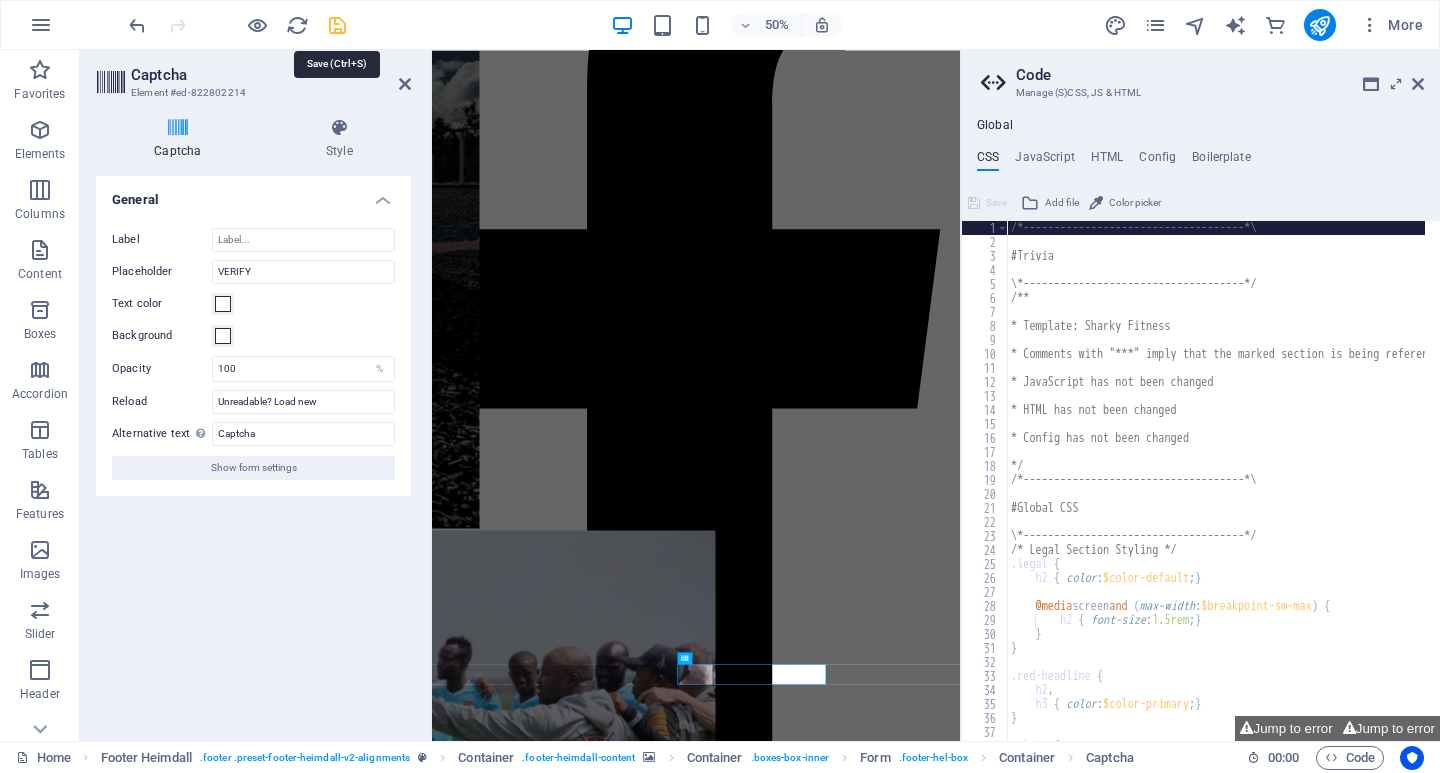 click at bounding box center (337, 25) 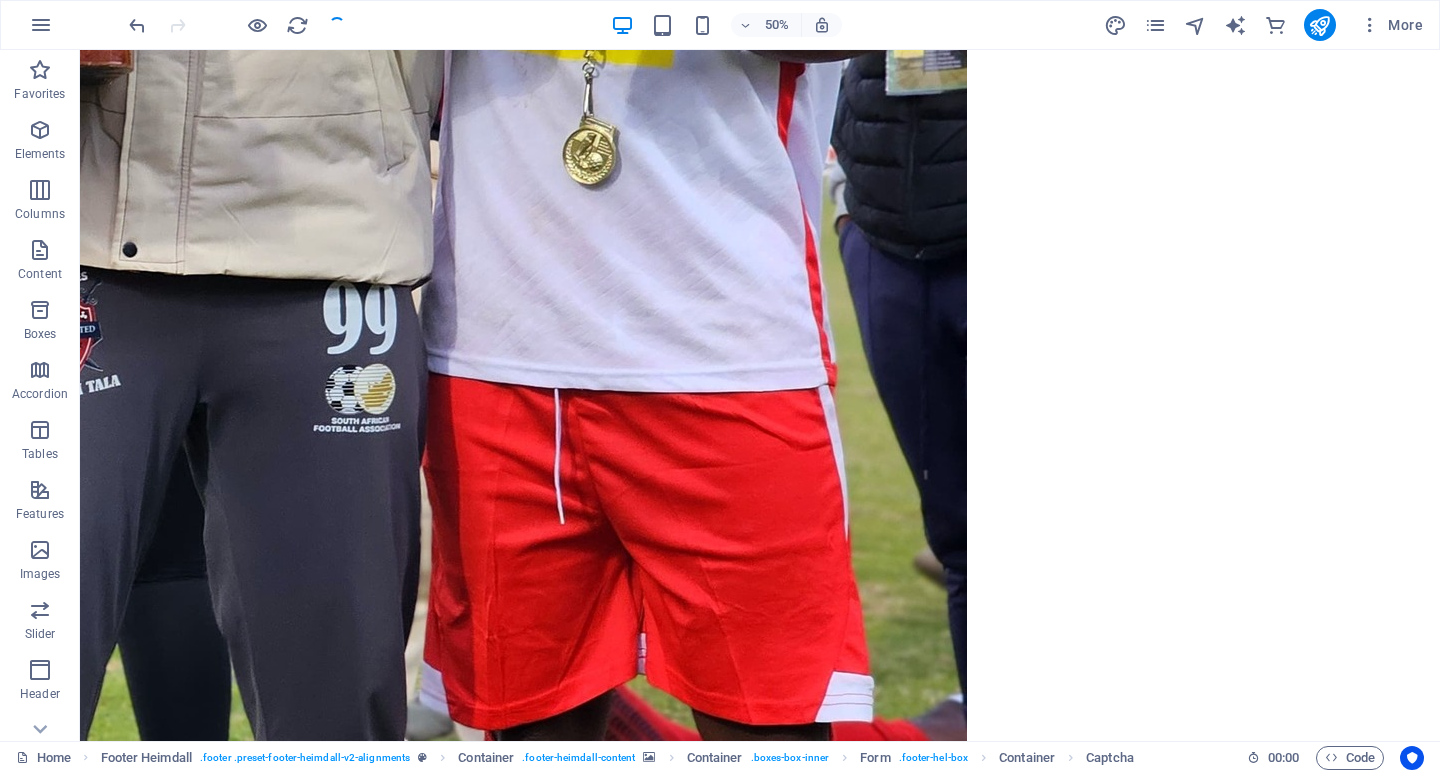 scroll, scrollTop: 14053, scrollLeft: 0, axis: vertical 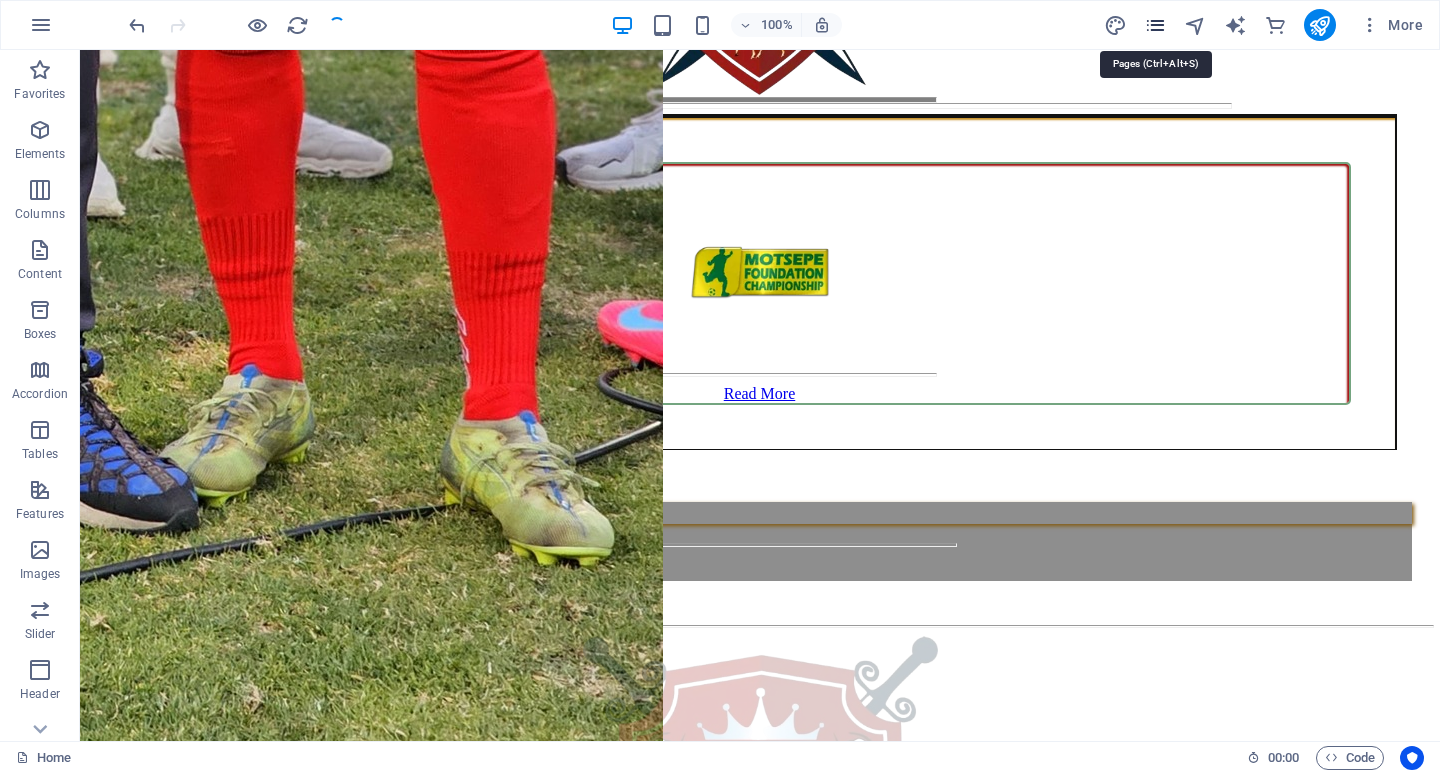 click at bounding box center (1155, 25) 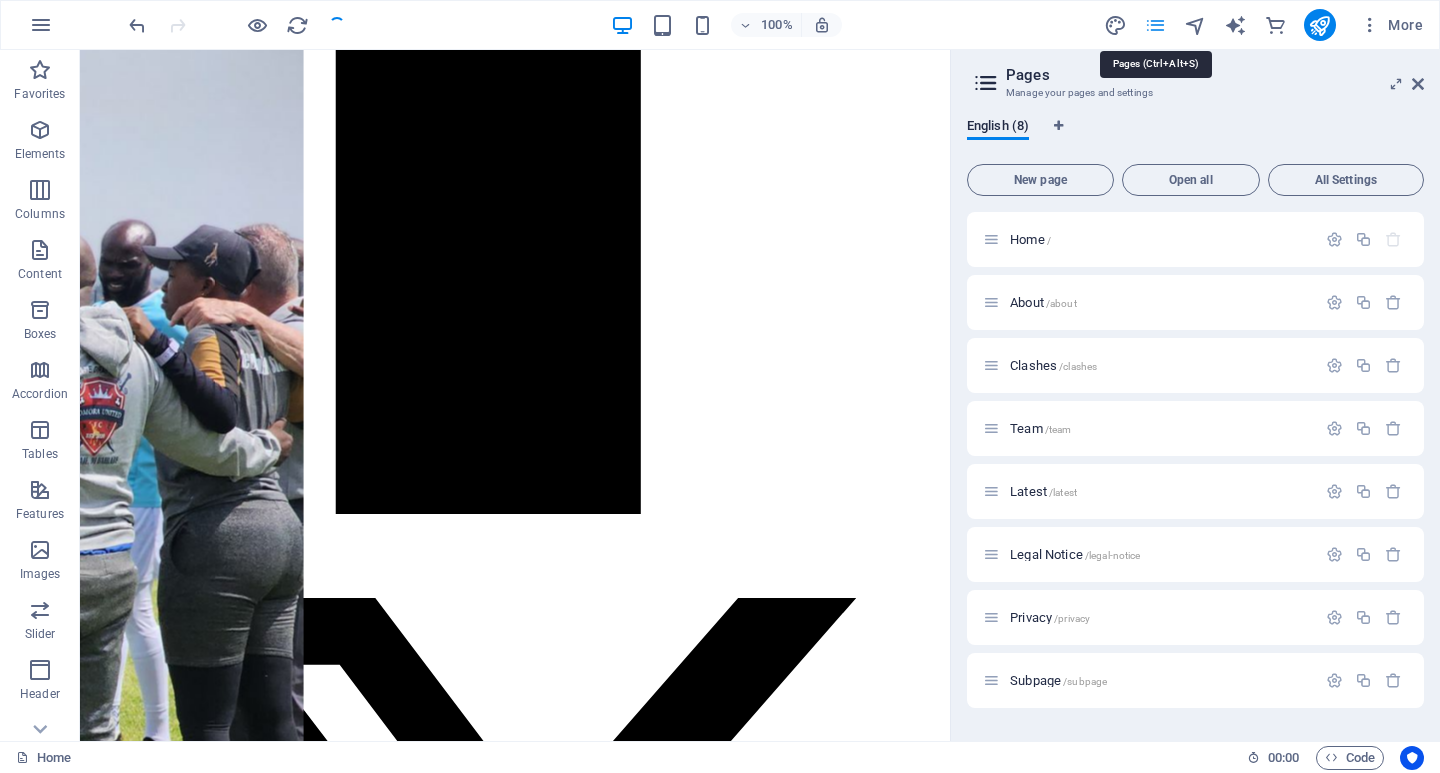 scroll, scrollTop: 13852, scrollLeft: 0, axis: vertical 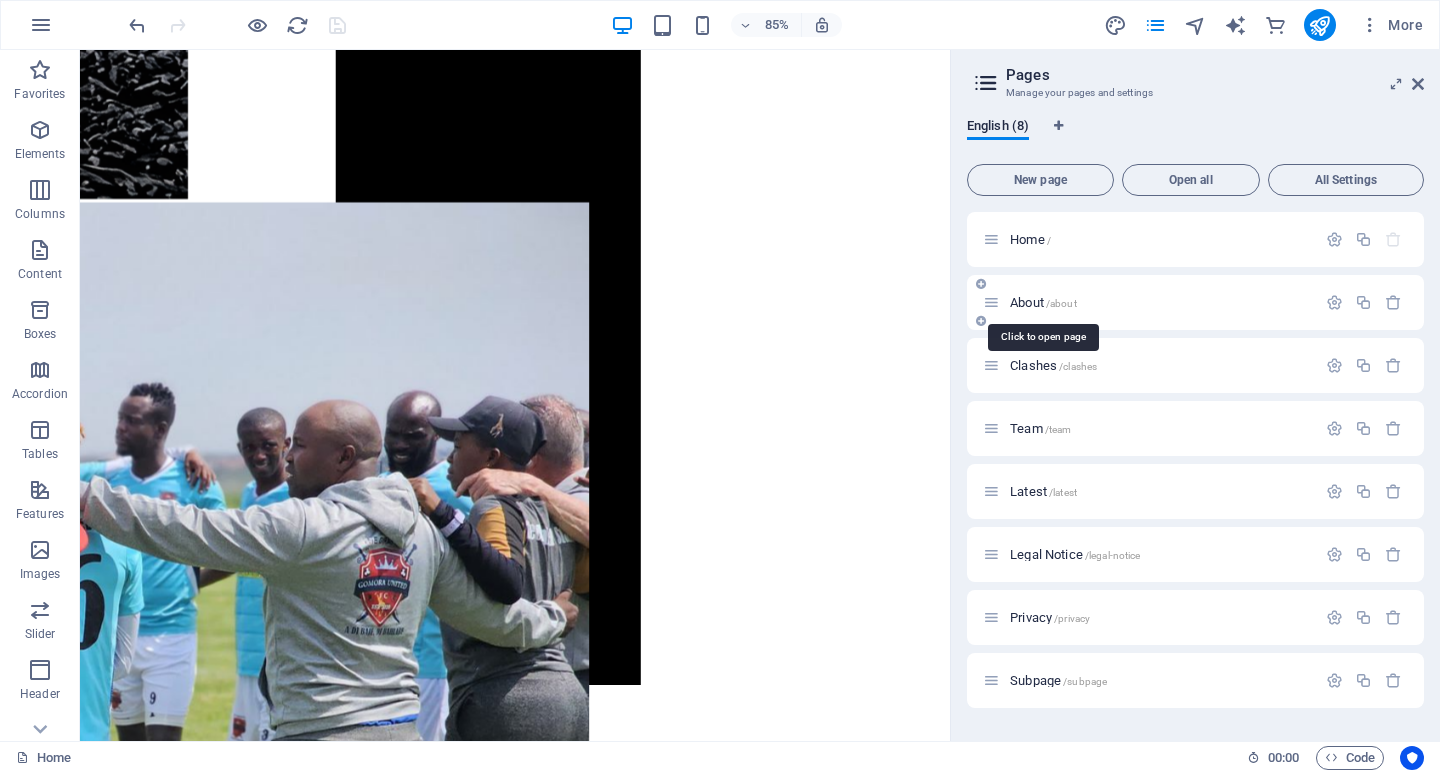 click on "About /about" at bounding box center (1043, 302) 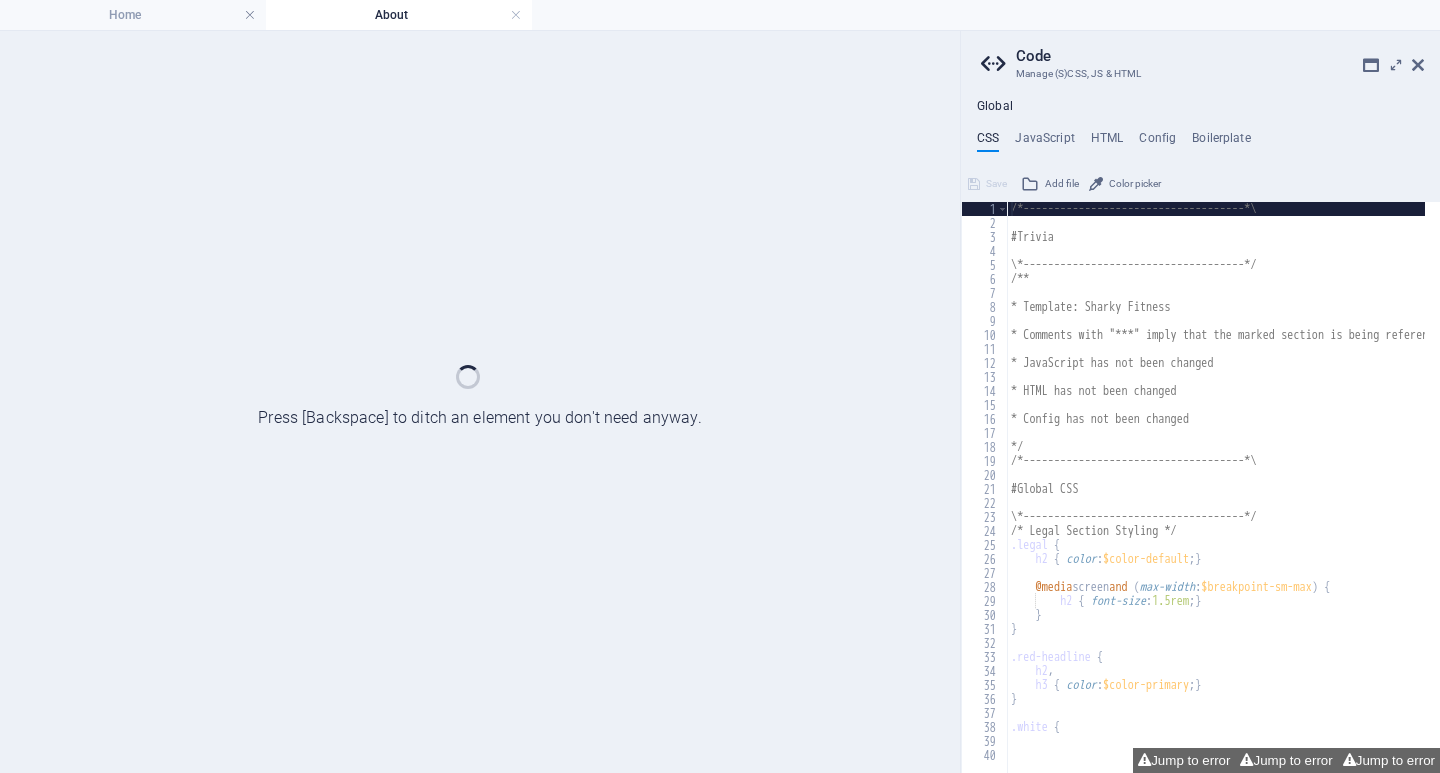 scroll, scrollTop: 0, scrollLeft: 0, axis: both 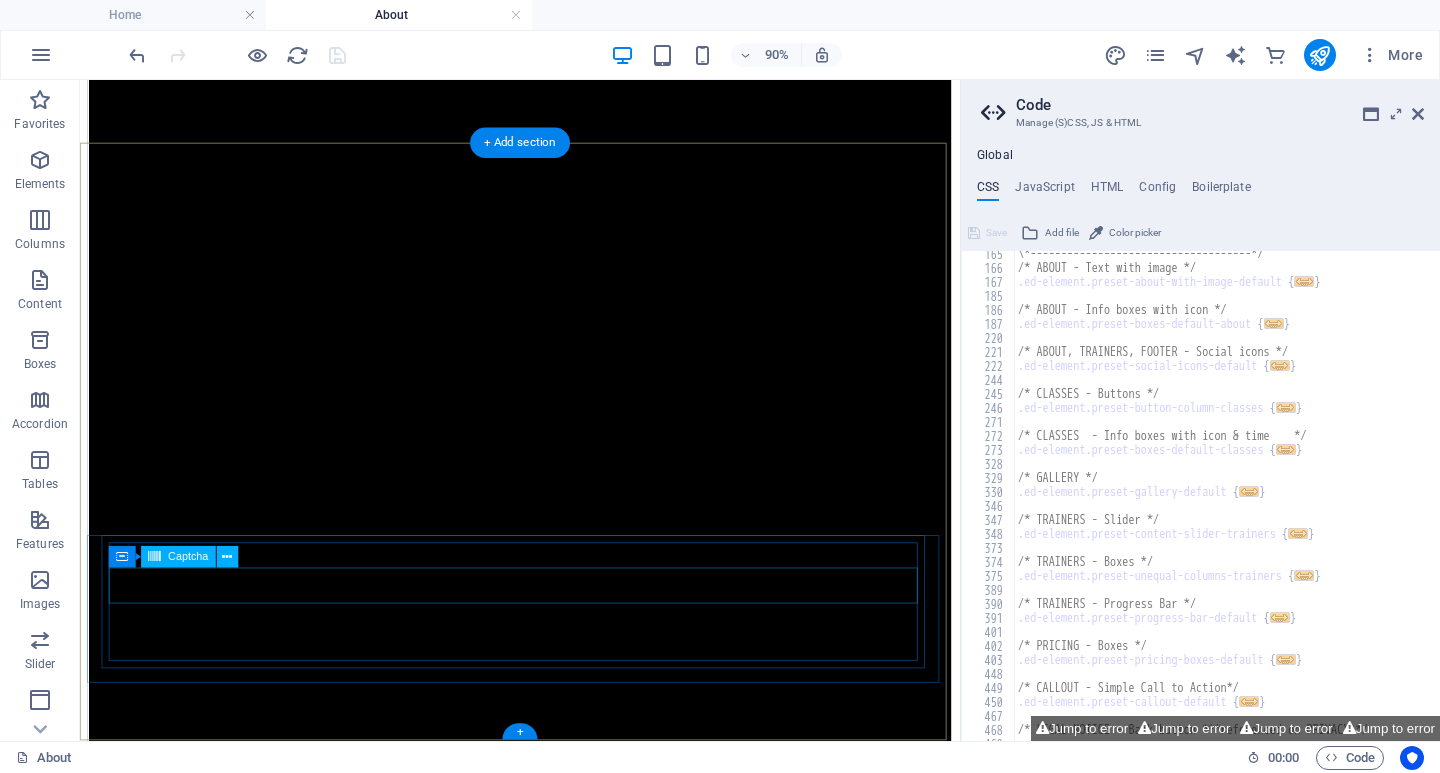 click on "Unreadable? Load new" 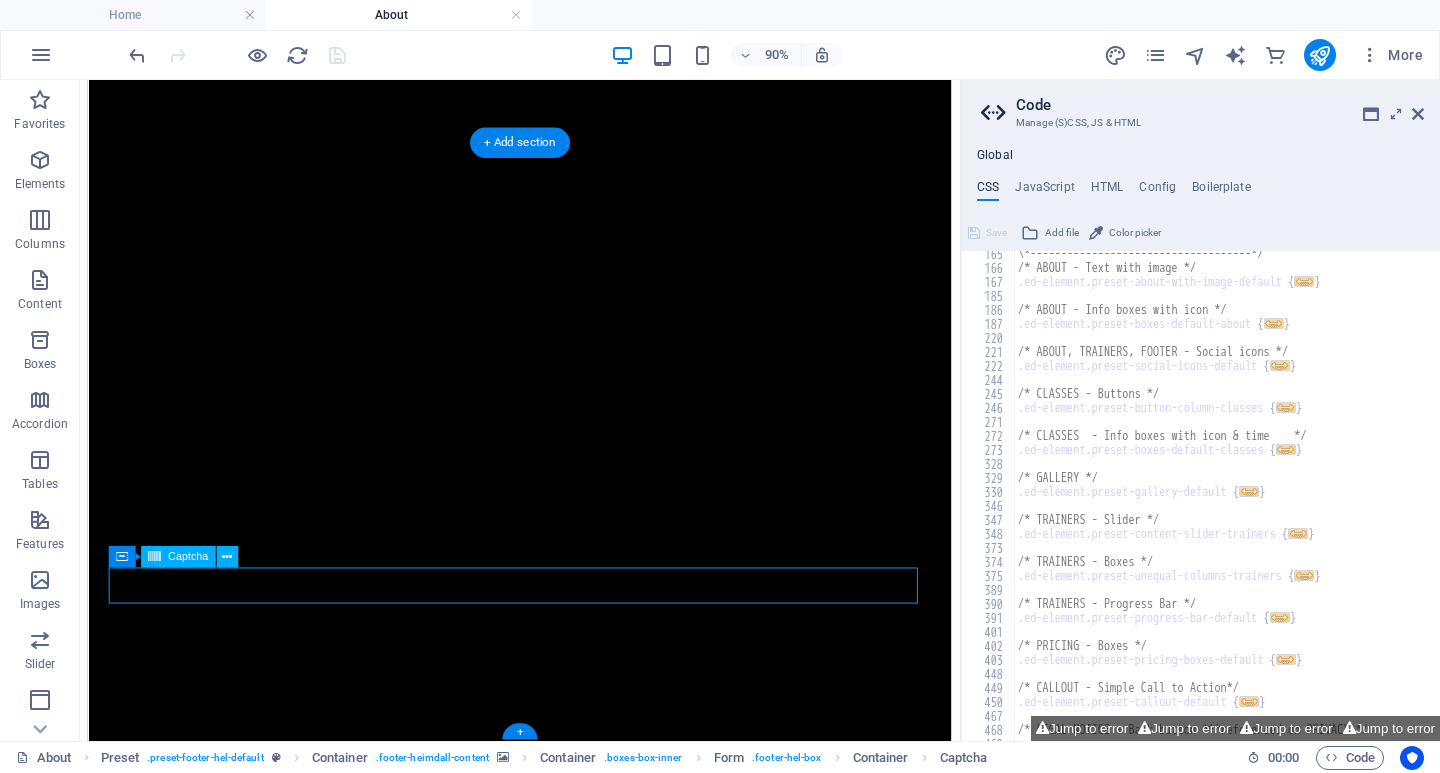 click on "Unreadable? Load new" 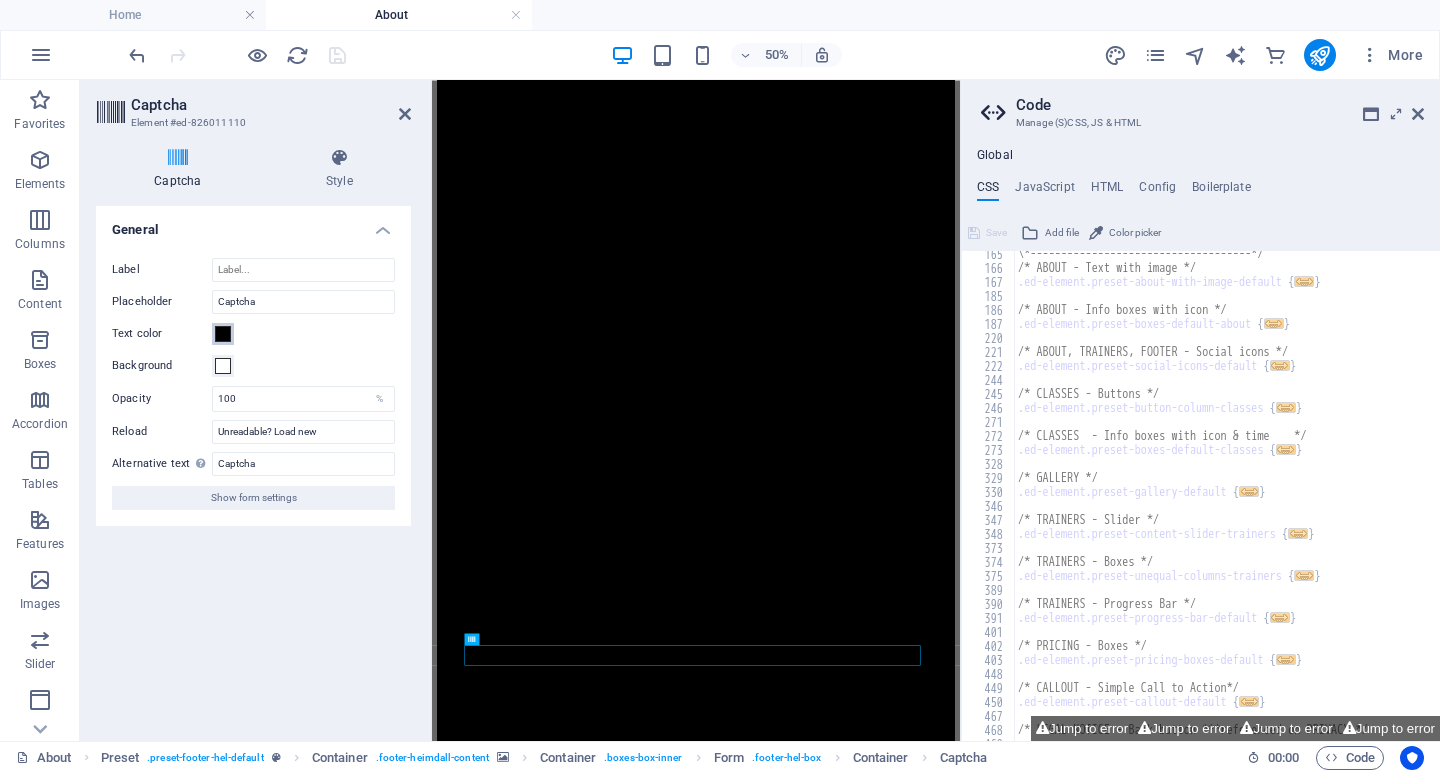 click at bounding box center (223, 334) 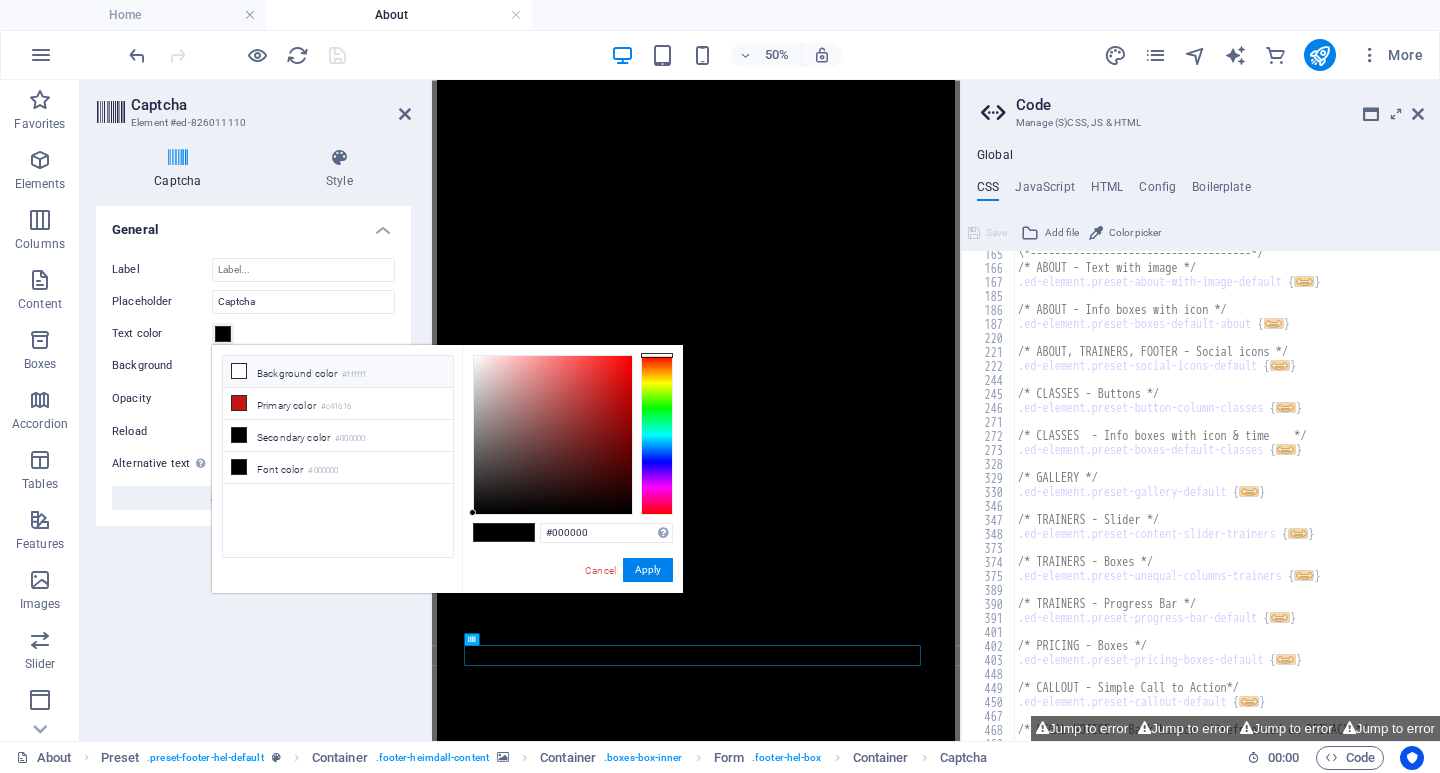 click at bounding box center (239, 371) 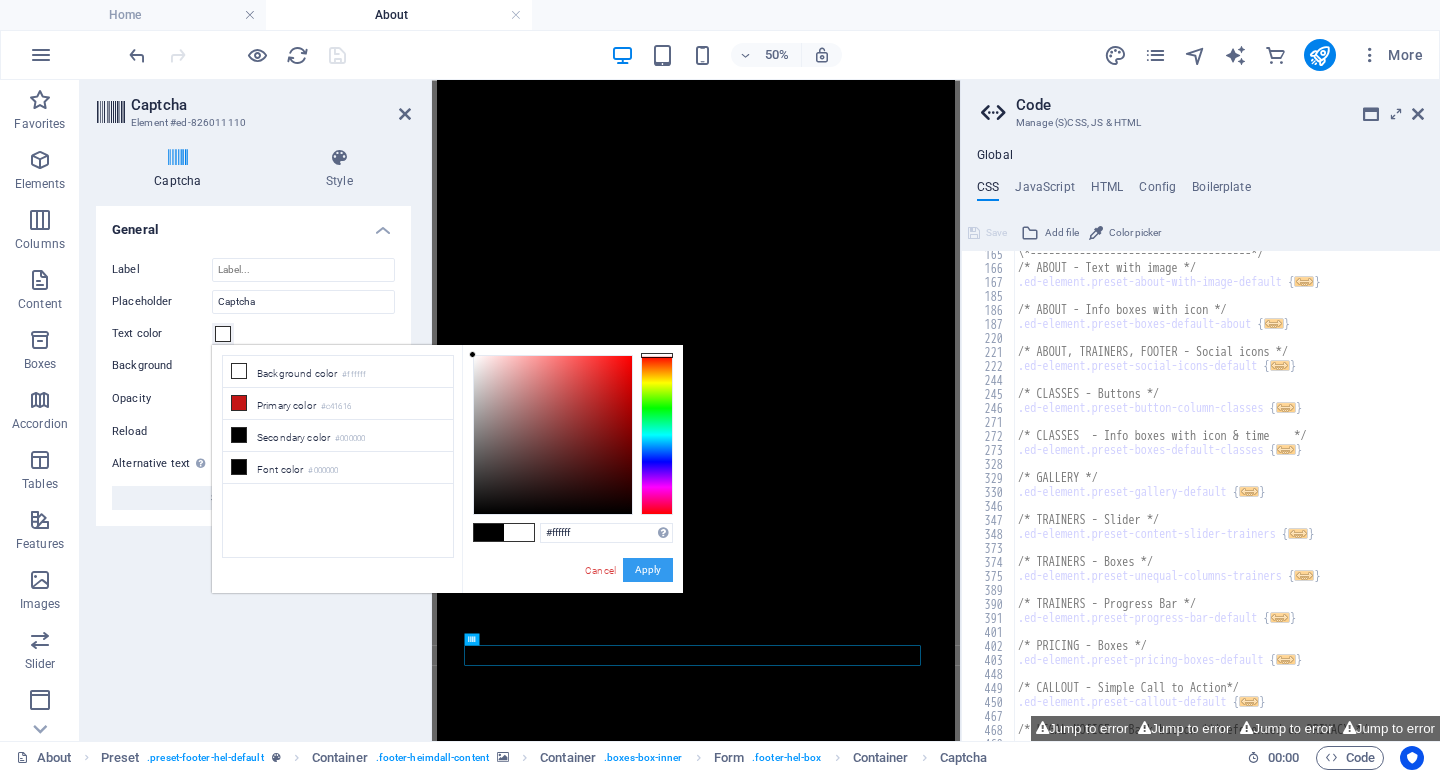 click on "Apply" at bounding box center [648, 570] 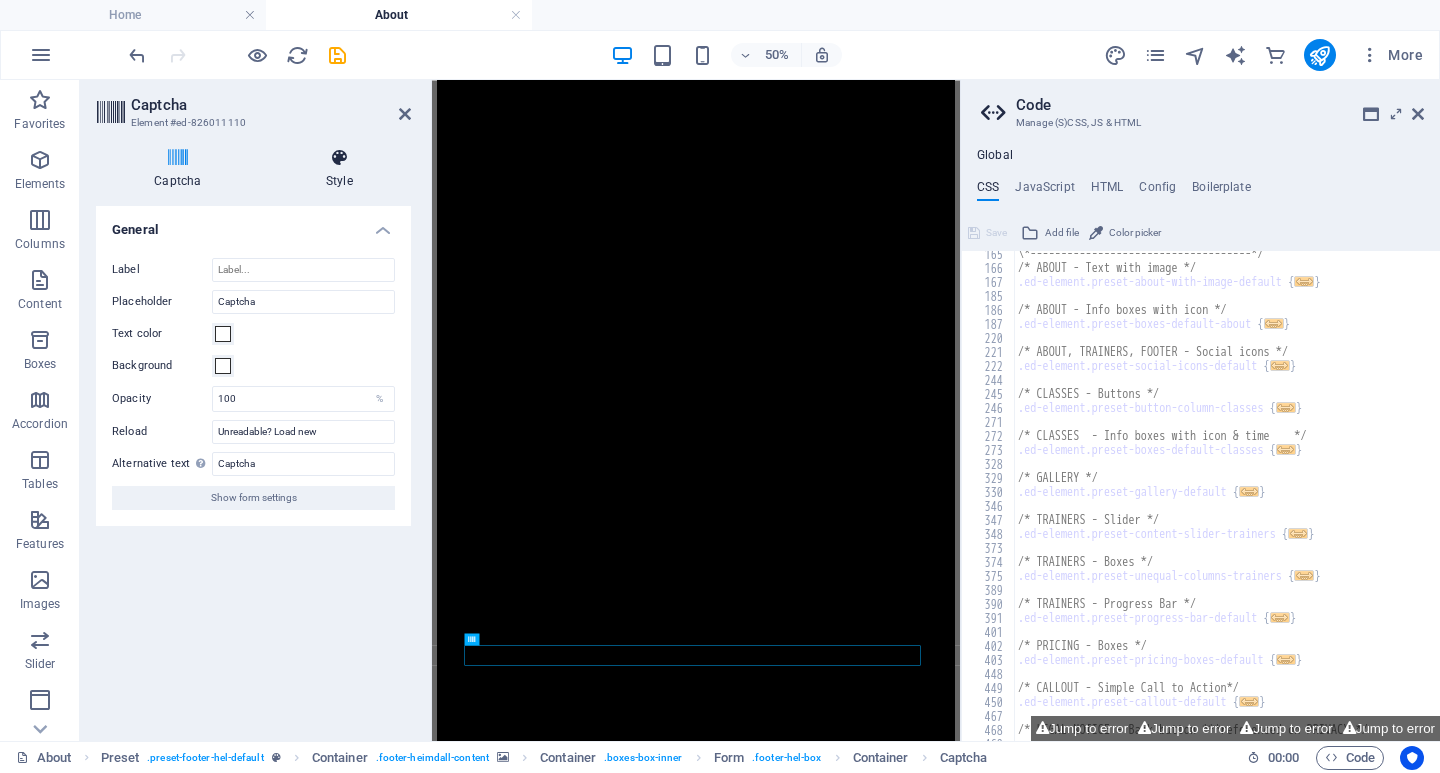 click on "Style" at bounding box center [339, 169] 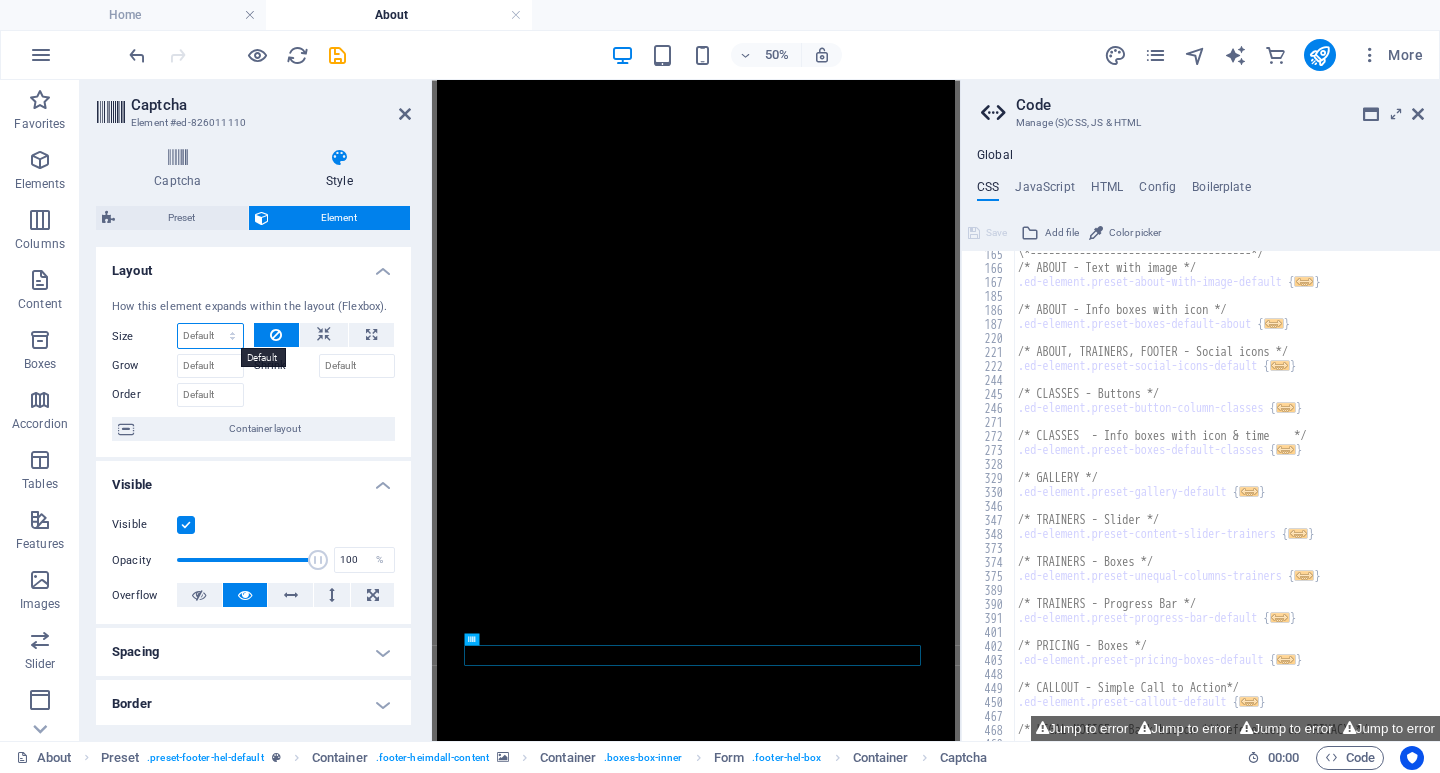 click on "Default auto px % 1/1 1/2 1/3 1/4 1/5 1/6 1/7 1/8 1/9 1/10" at bounding box center (210, 336) 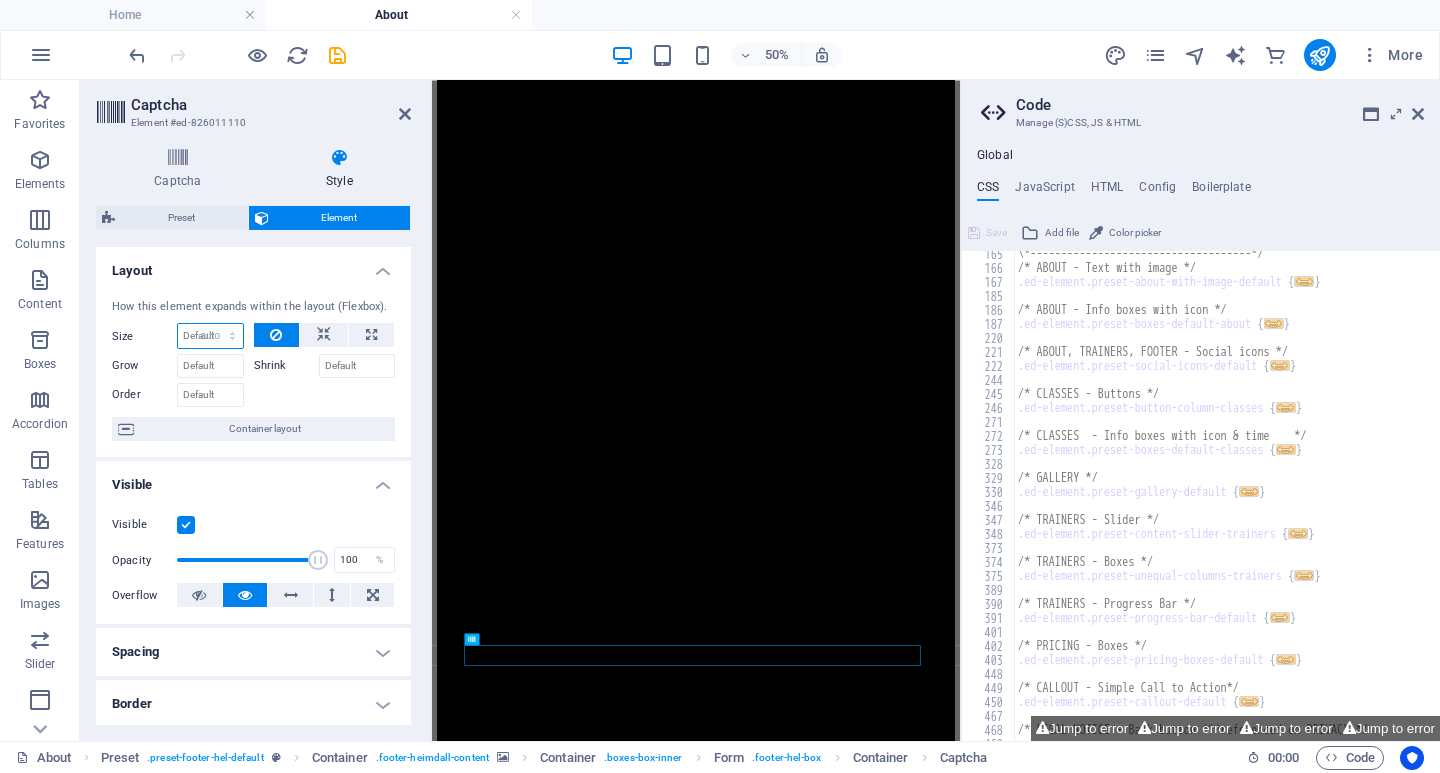 click on "Default auto px % 1/1 1/2 1/3 1/4 1/5 1/6 1/7 1/8 1/9 1/10" at bounding box center [210, 336] 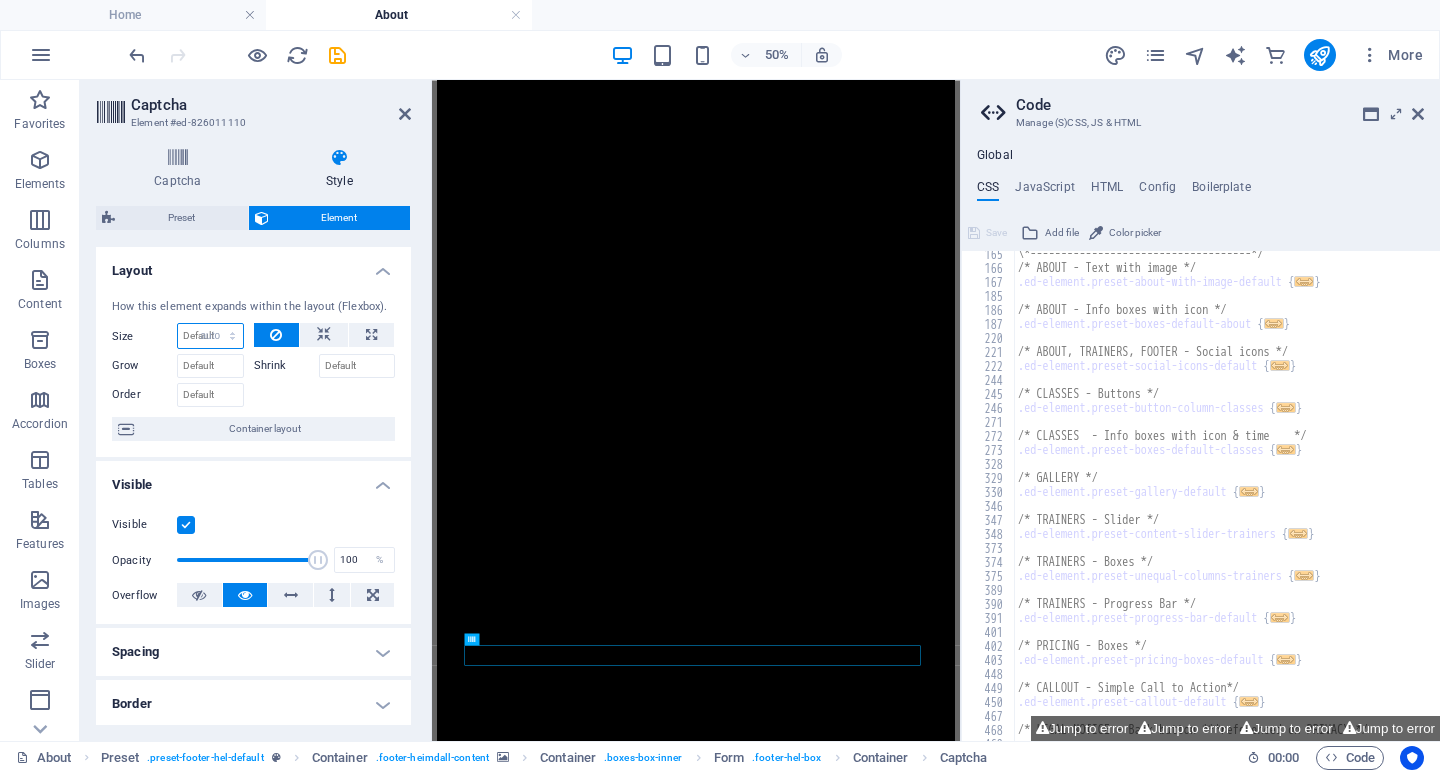 select on "DISABLED_OPTION_VALUE" 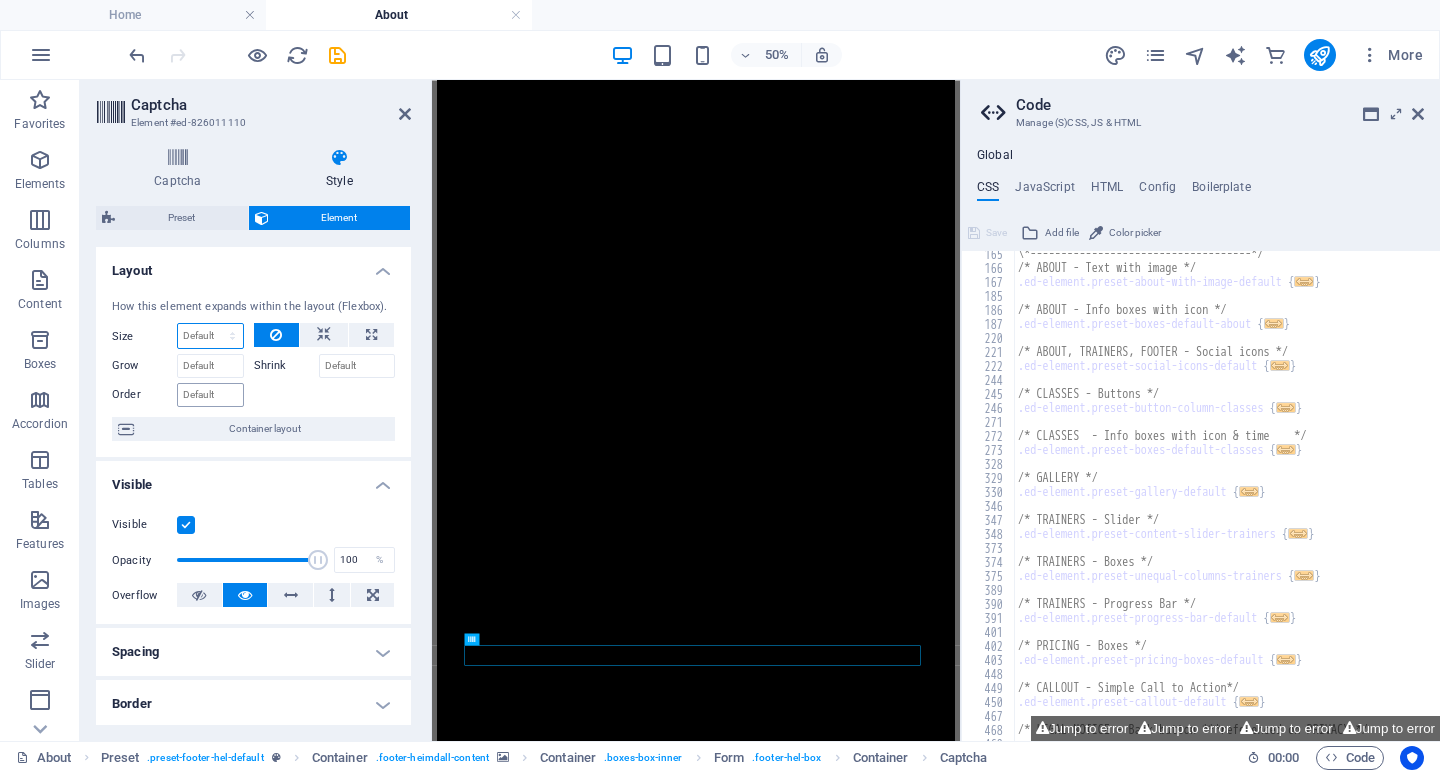scroll, scrollTop: 3989, scrollLeft: 0, axis: vertical 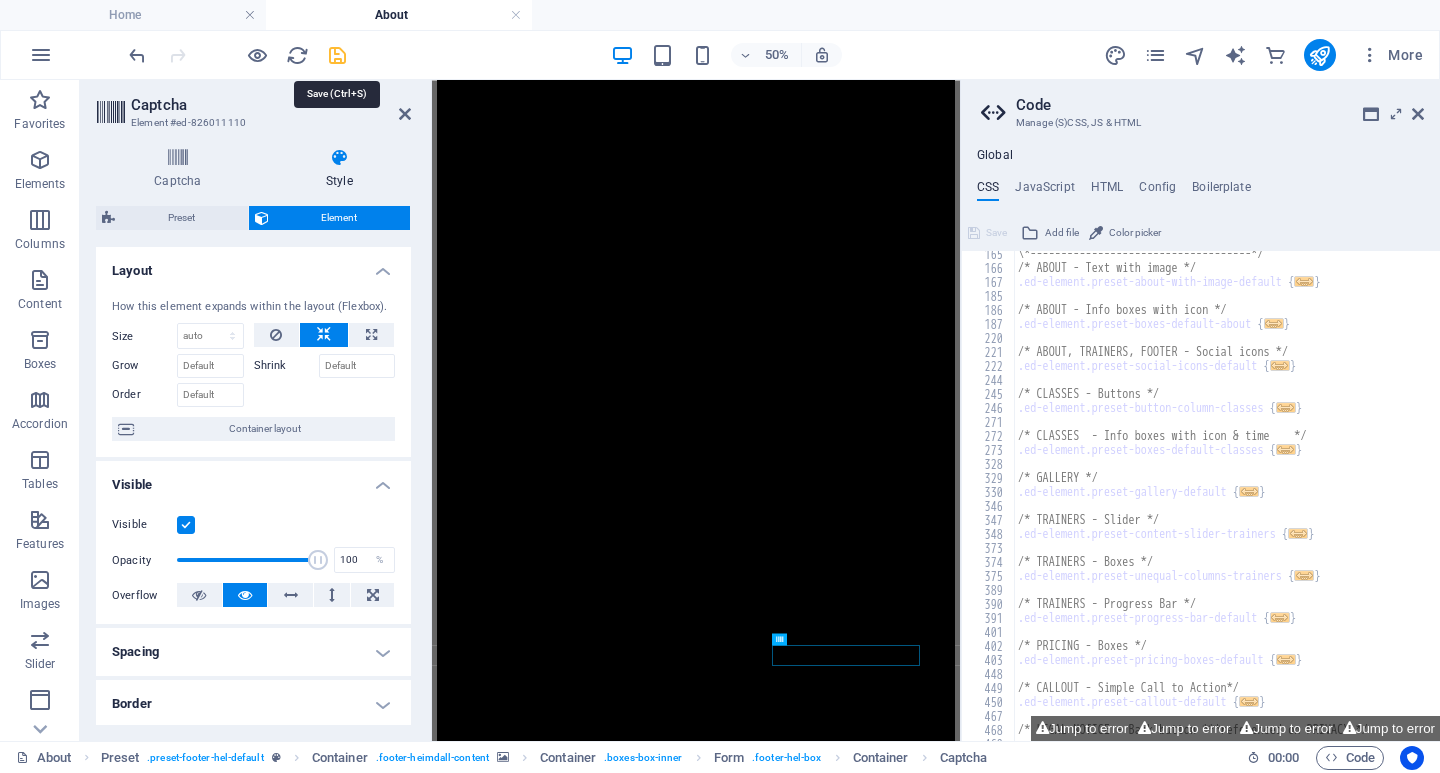 click at bounding box center (337, 55) 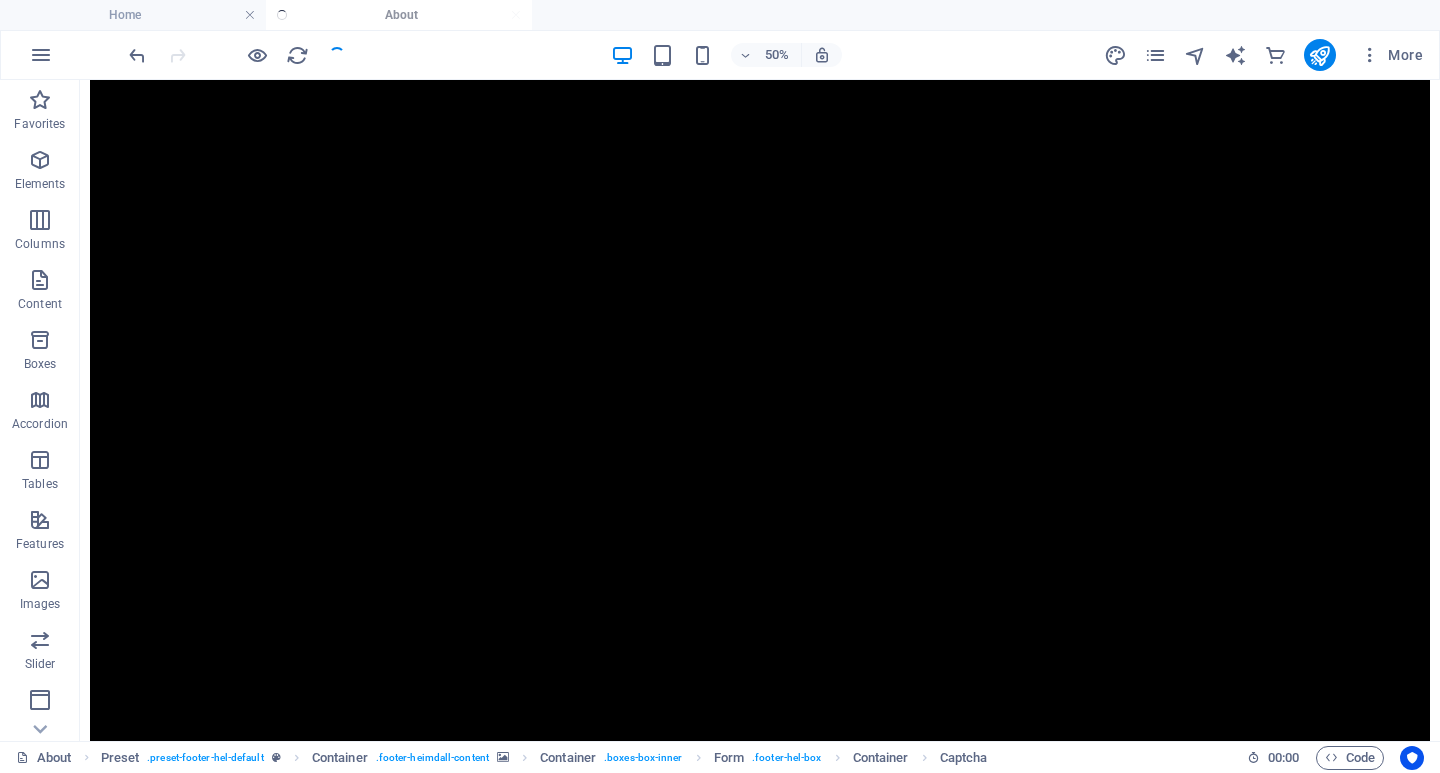 scroll, scrollTop: 4242, scrollLeft: 0, axis: vertical 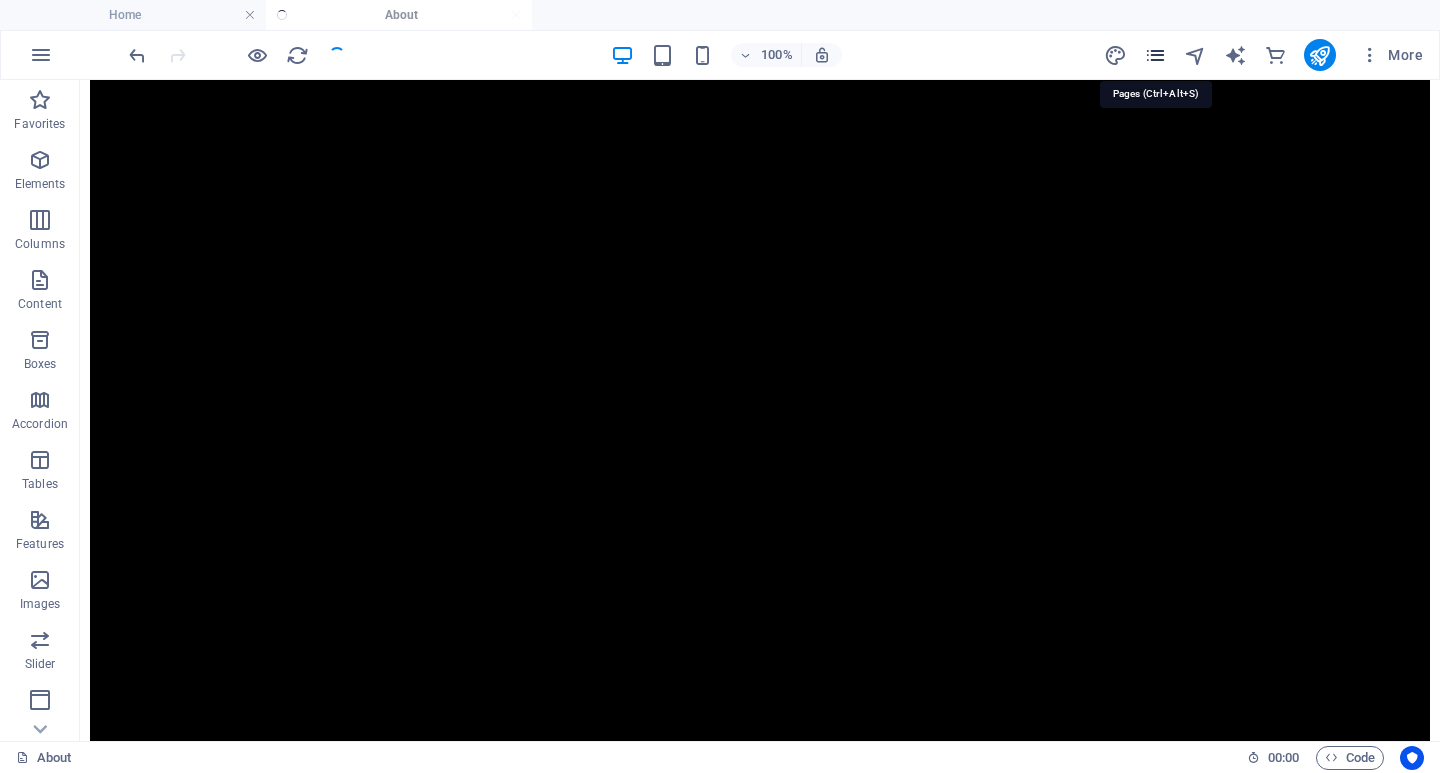 click at bounding box center (1155, 55) 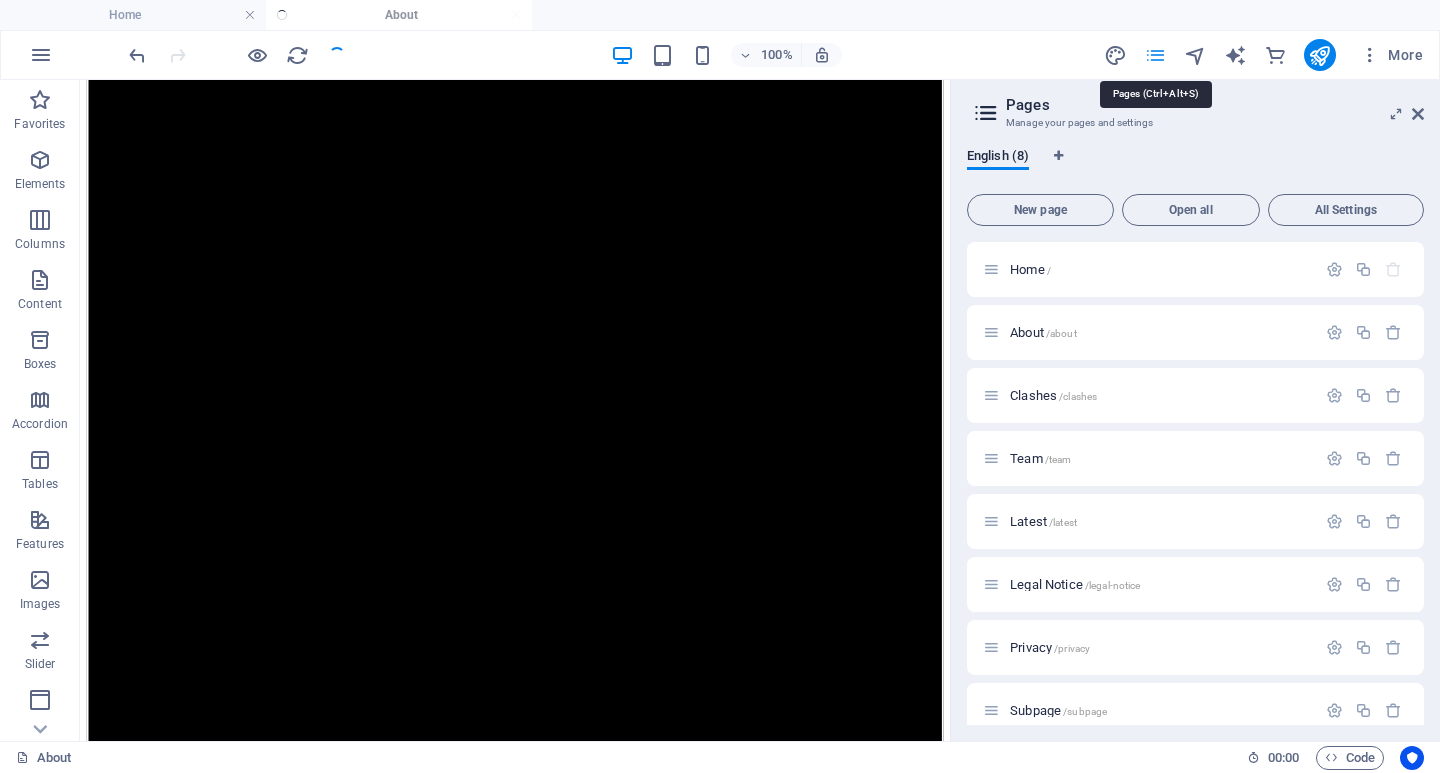 scroll, scrollTop: 4085, scrollLeft: 0, axis: vertical 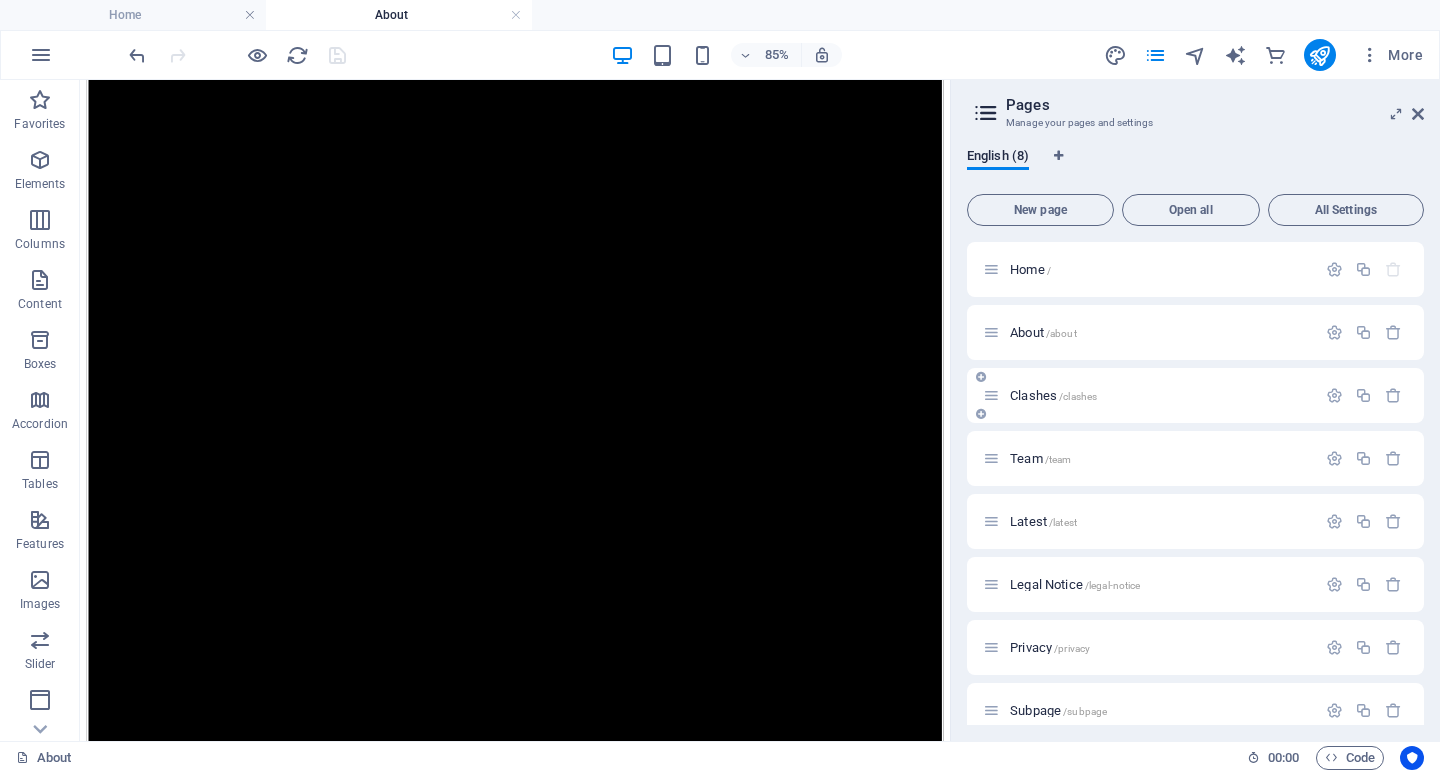 click on "Clashes /clashes" at bounding box center [1053, 395] 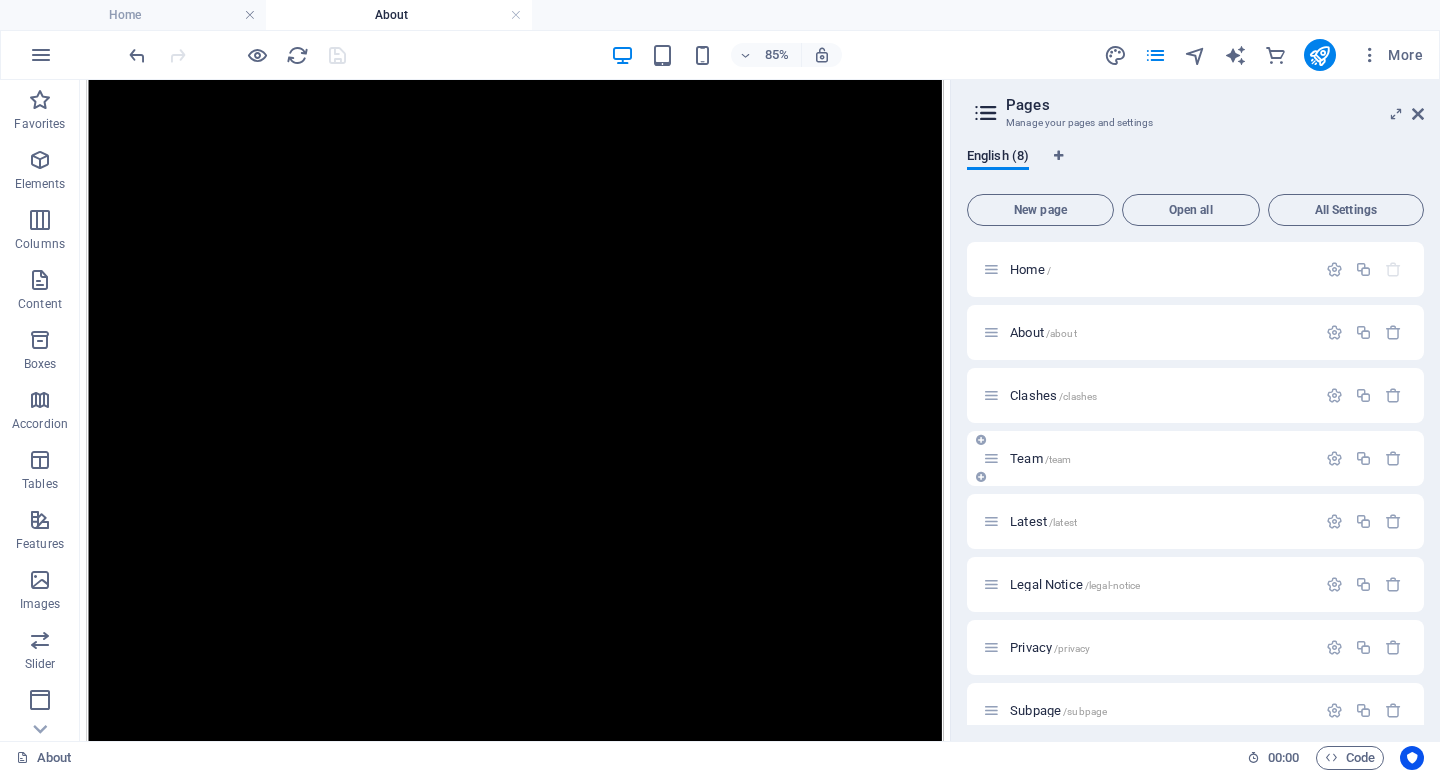 scroll, scrollTop: 0, scrollLeft: 0, axis: both 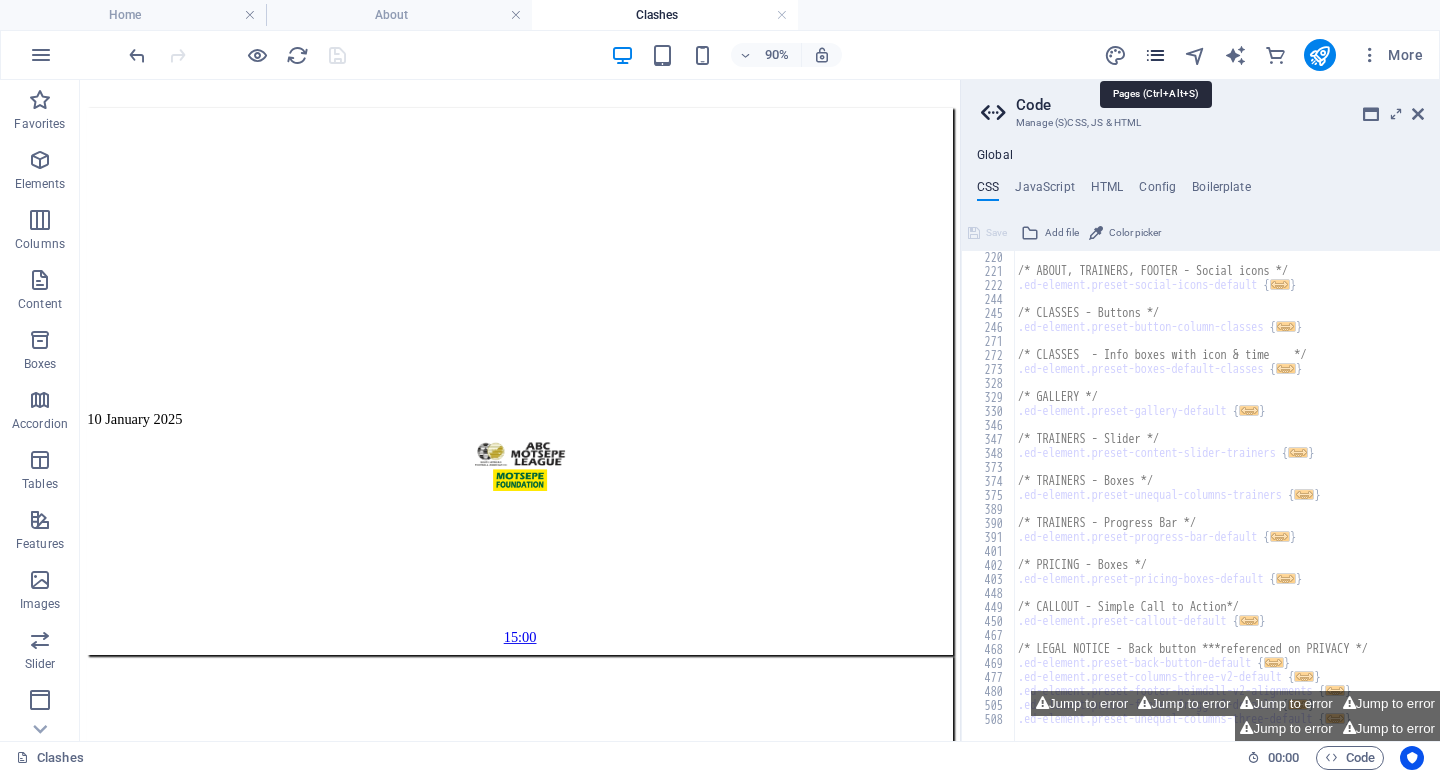 click at bounding box center (1155, 55) 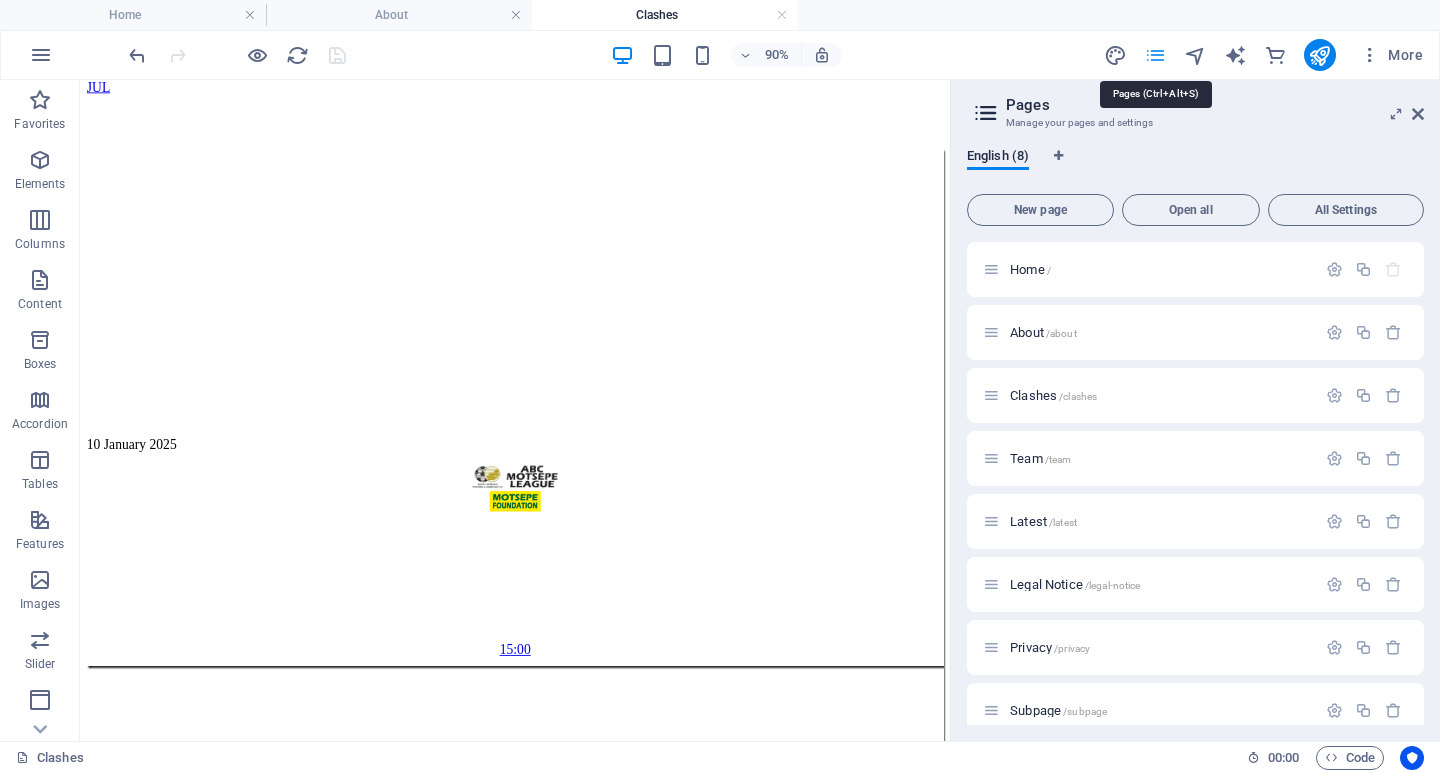 scroll, scrollTop: 4910, scrollLeft: 0, axis: vertical 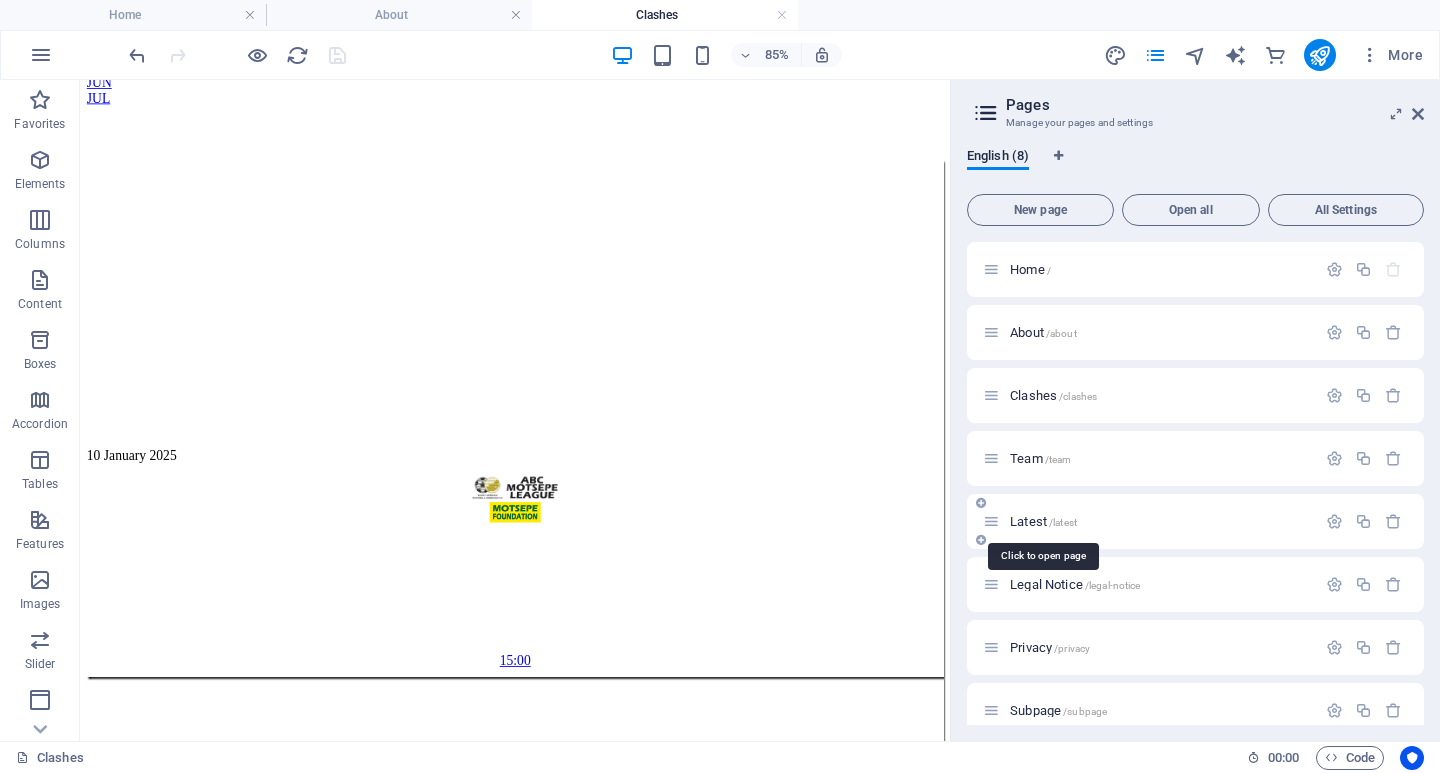 click on "Latest /latest" at bounding box center (1043, 521) 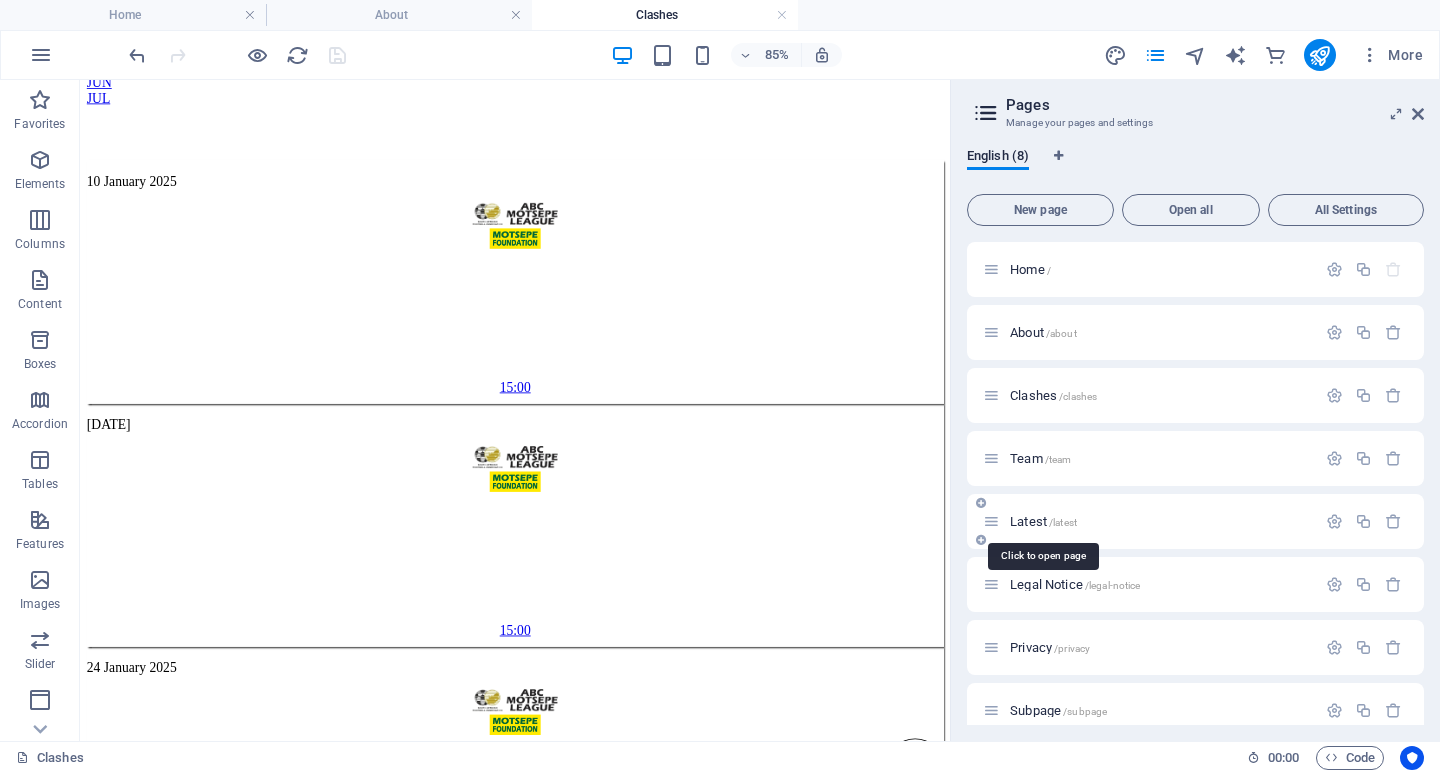 scroll, scrollTop: 0, scrollLeft: 0, axis: both 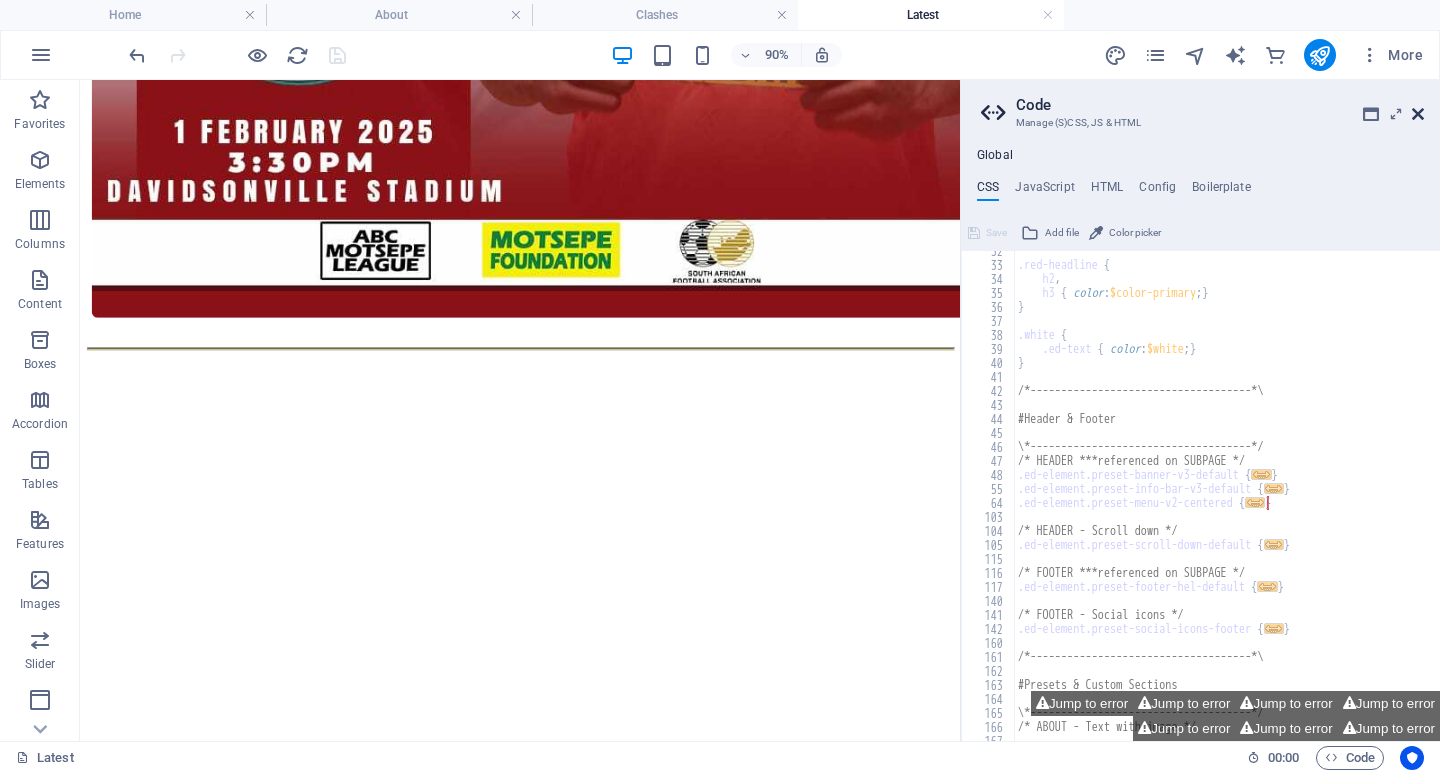click at bounding box center [1418, 114] 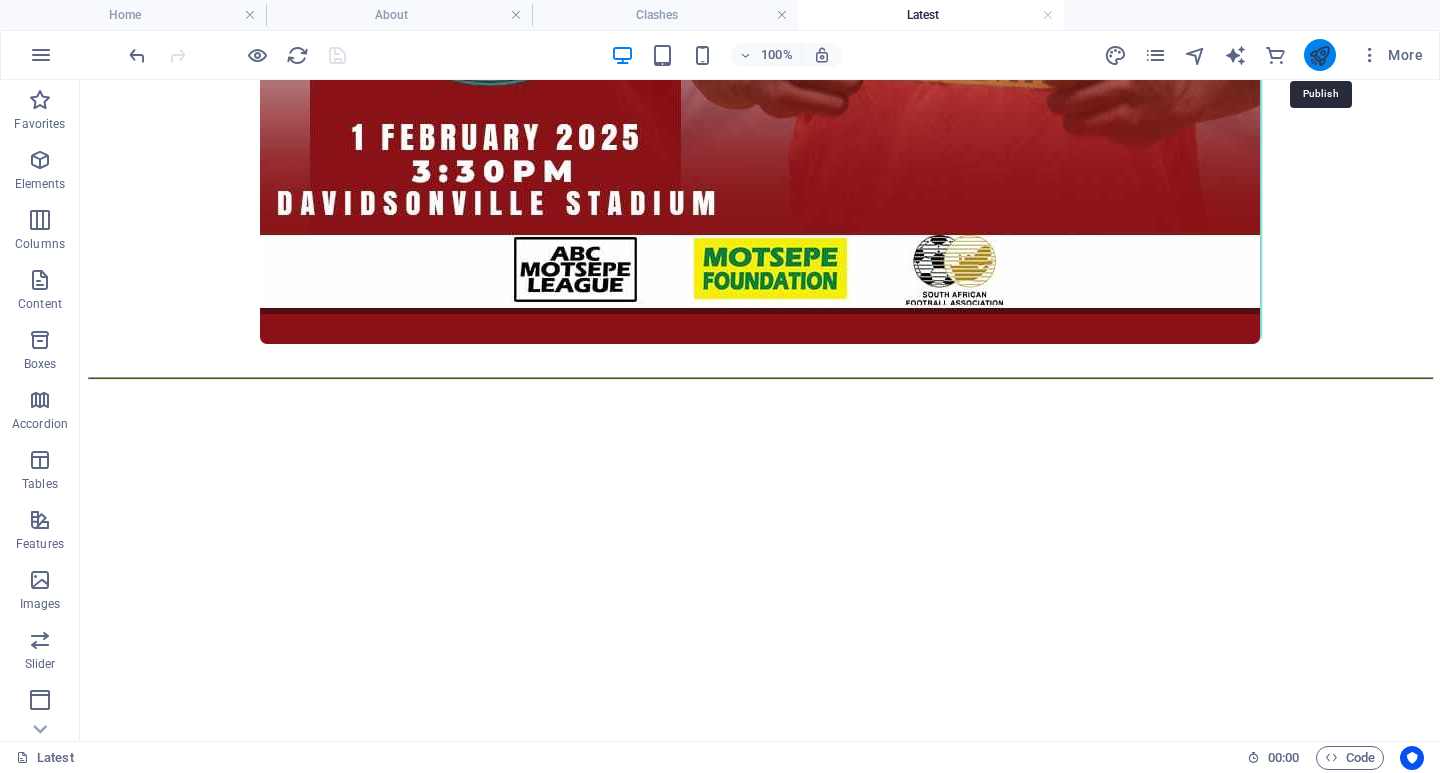 click at bounding box center [1319, 55] 